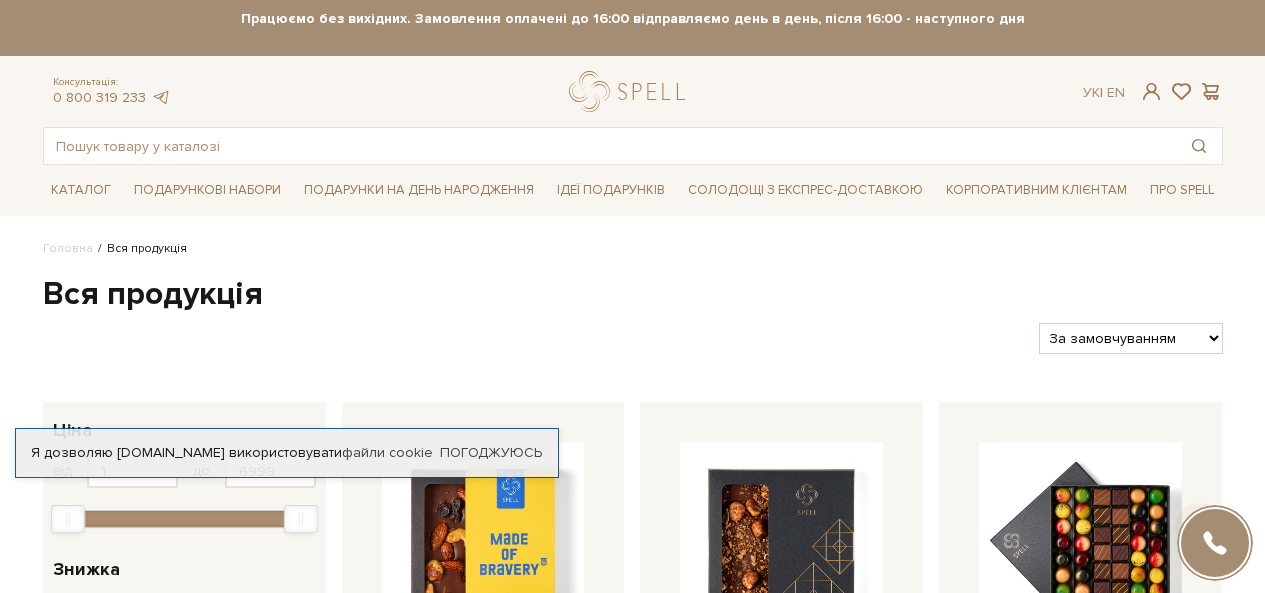 scroll, scrollTop: 400, scrollLeft: 0, axis: vertical 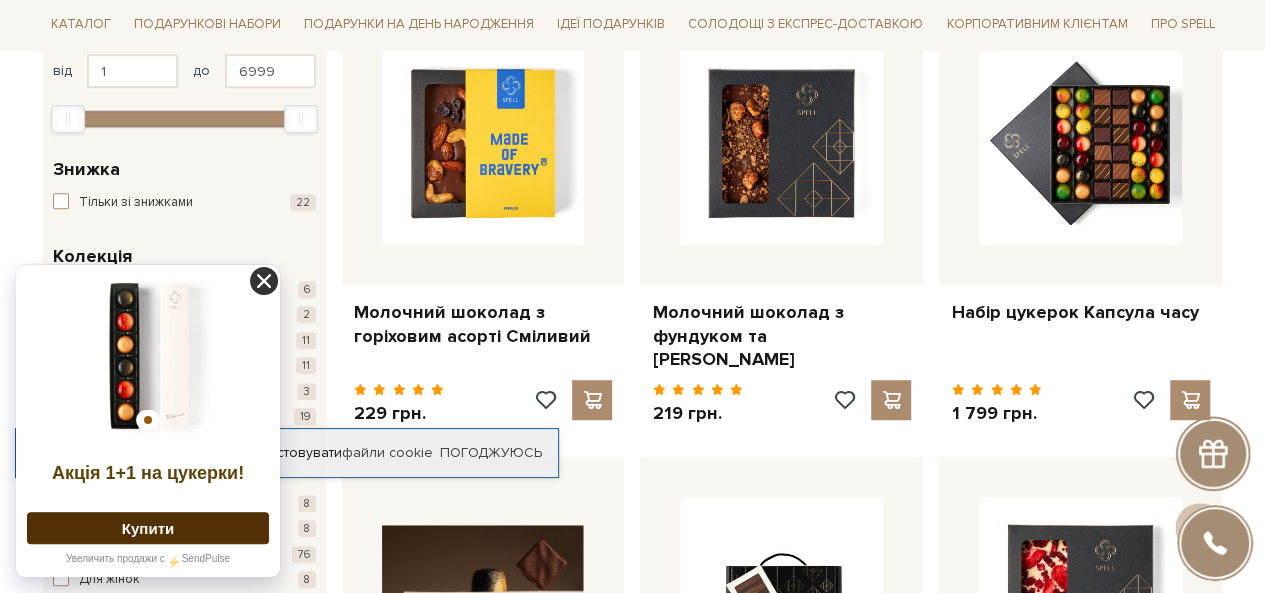 click 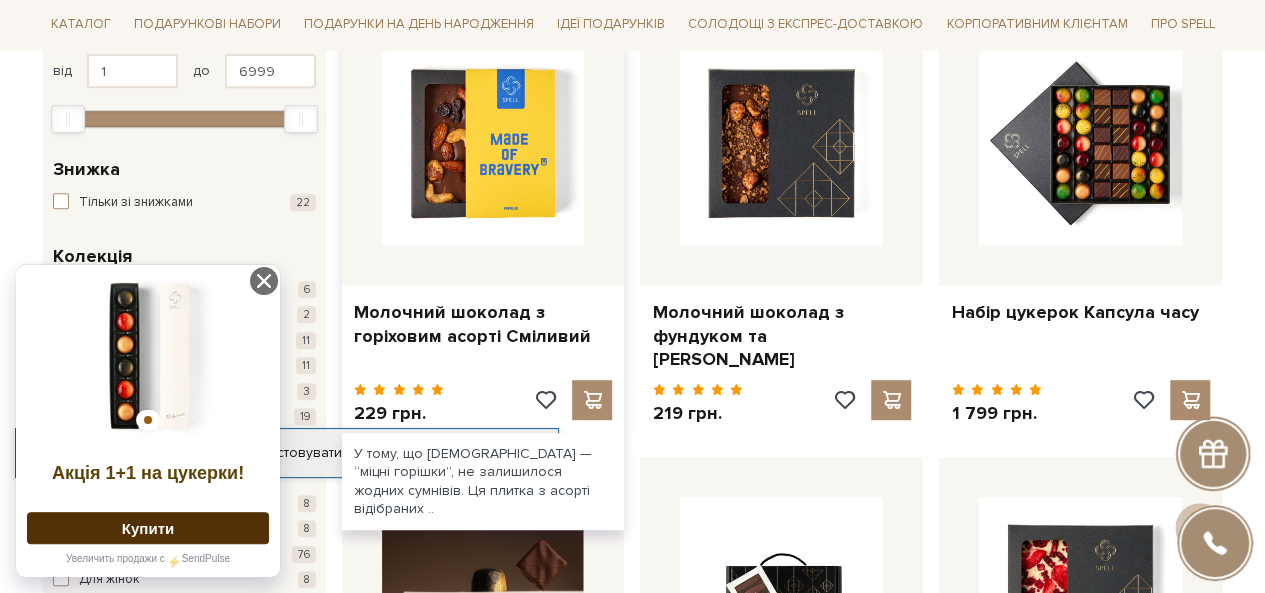 scroll, scrollTop: 0, scrollLeft: 0, axis: both 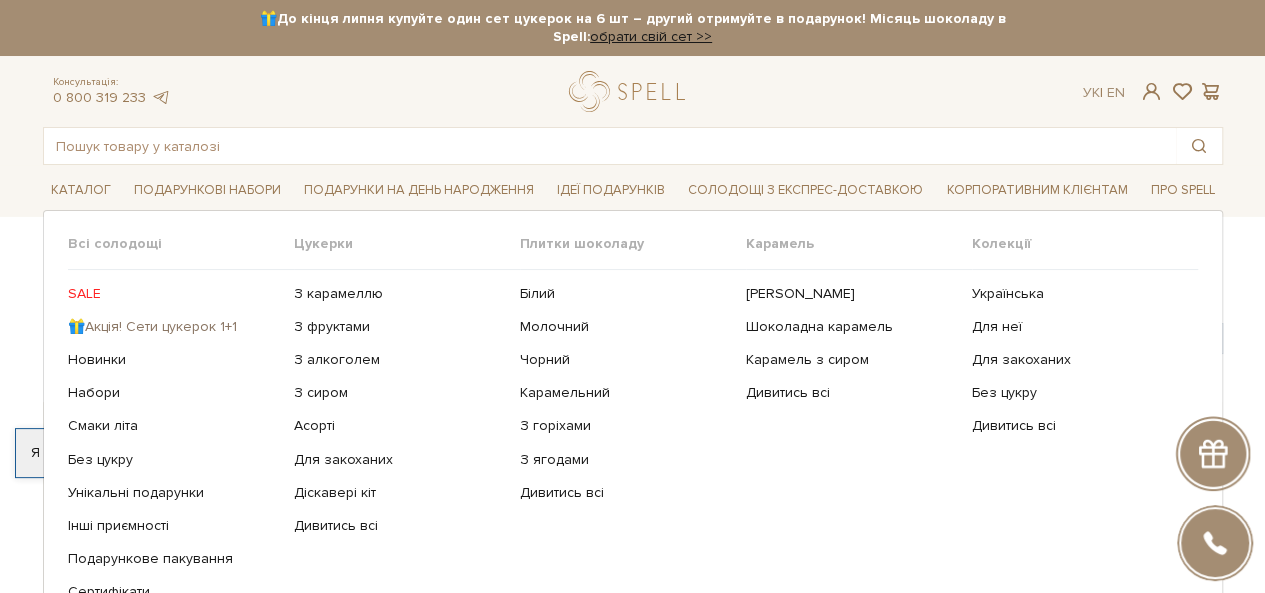 click on "🎁Акція! Сети цукерок 1+1" at bounding box center (173, 327) 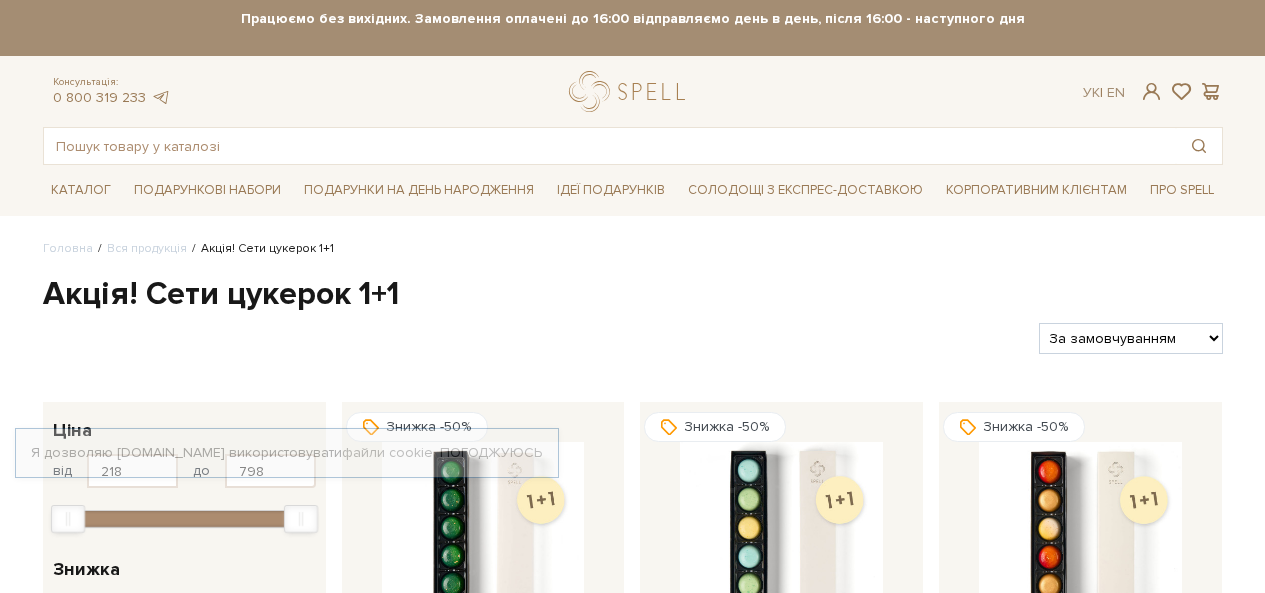 scroll, scrollTop: 0, scrollLeft: 0, axis: both 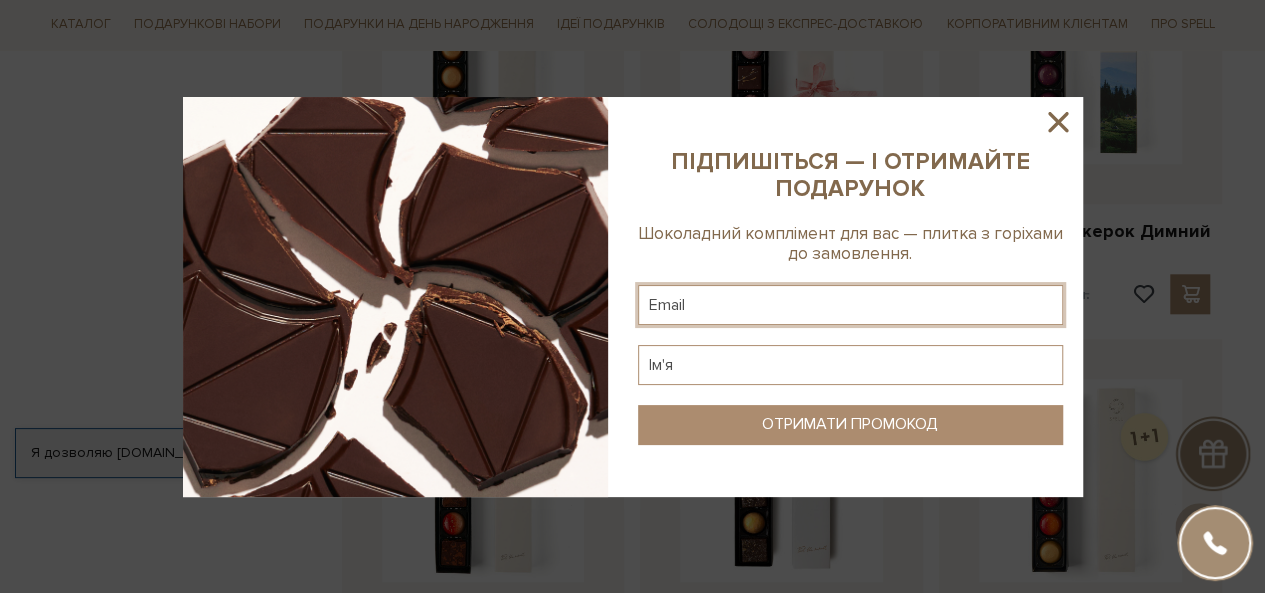 click 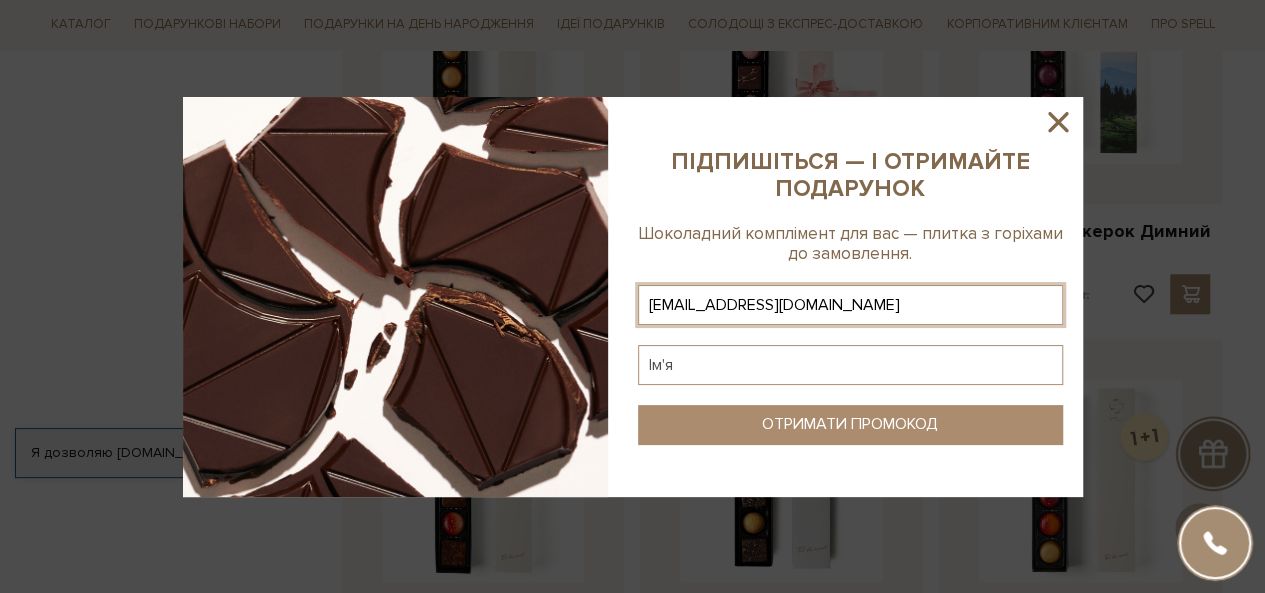 click 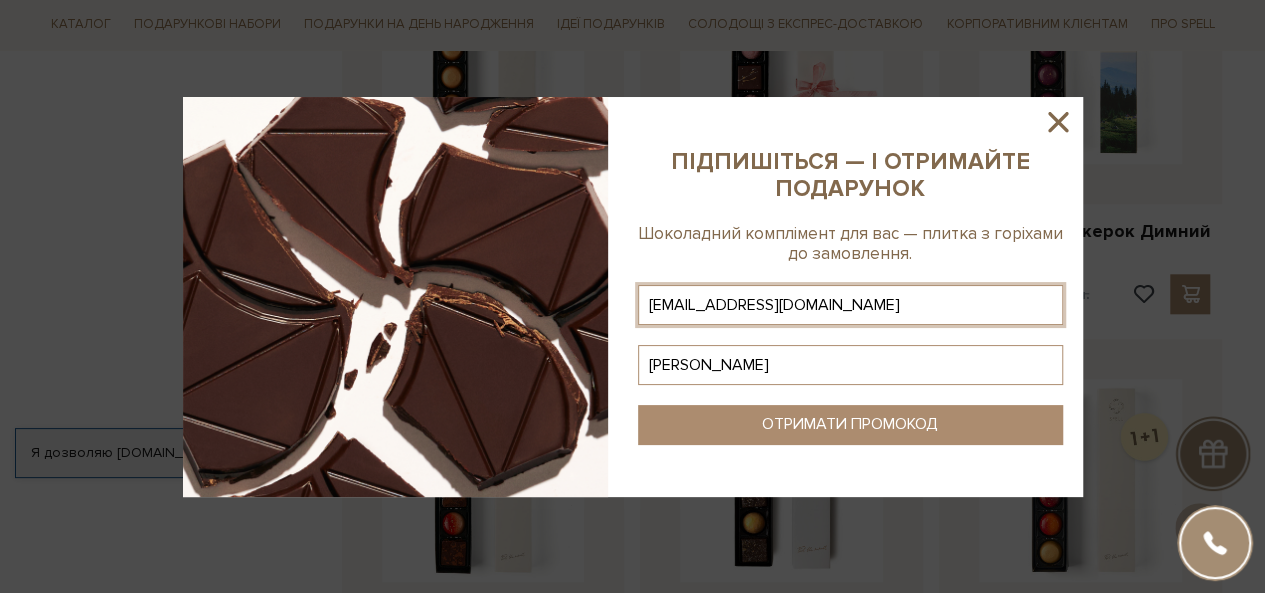 type on "Марія" 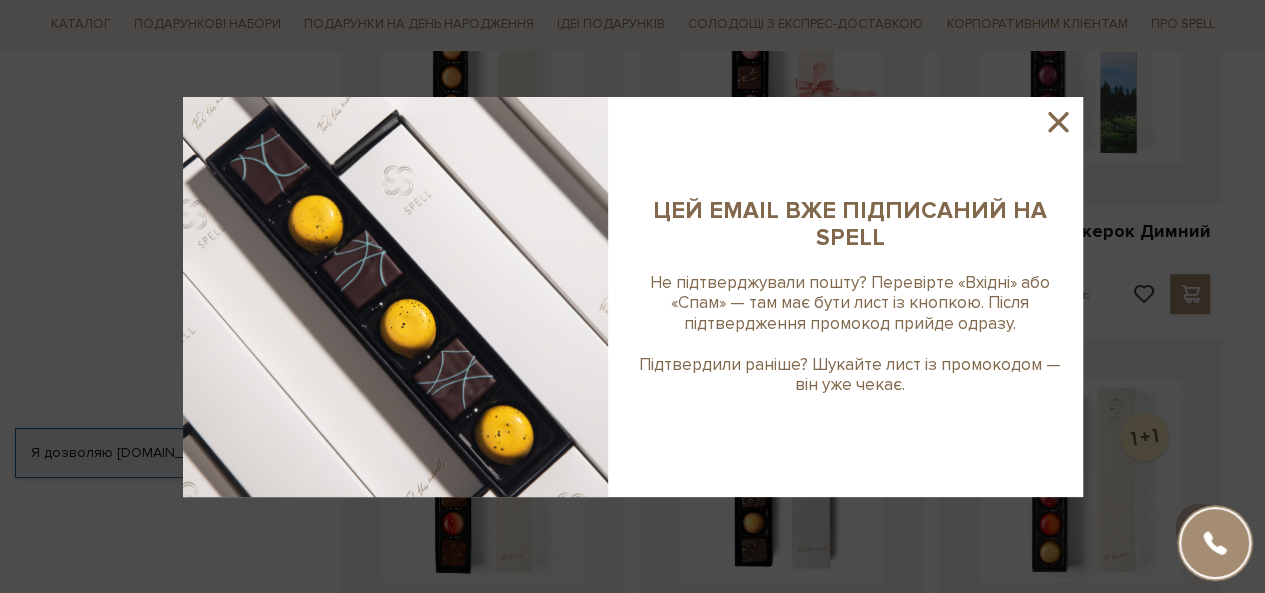 click 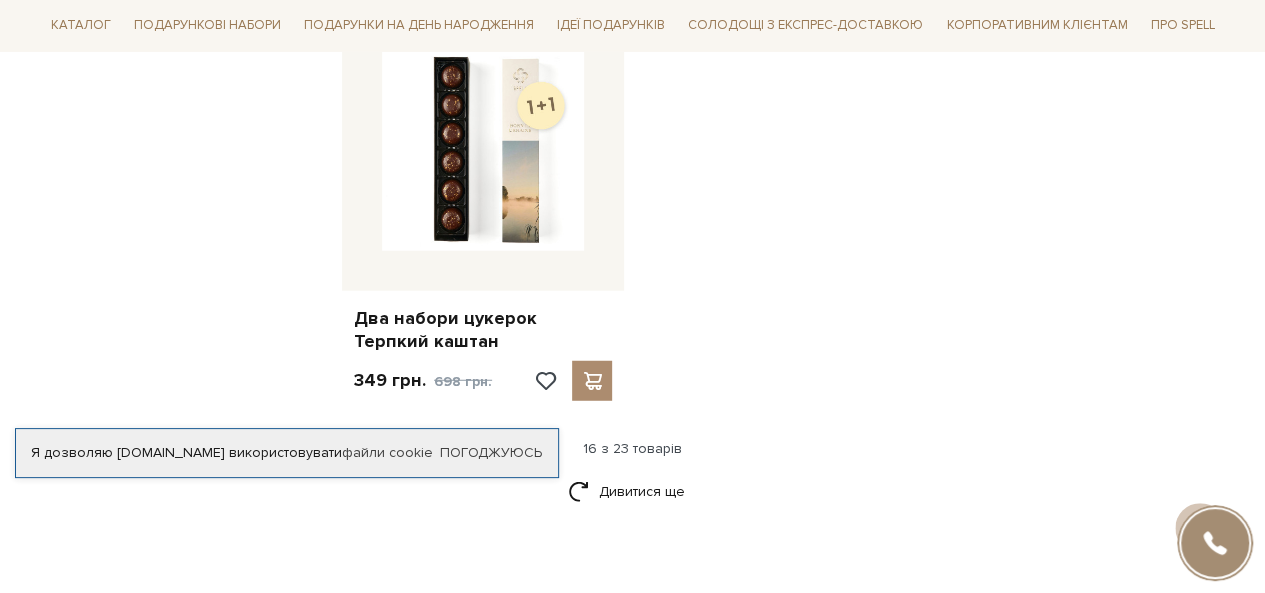 scroll, scrollTop: 2600, scrollLeft: 0, axis: vertical 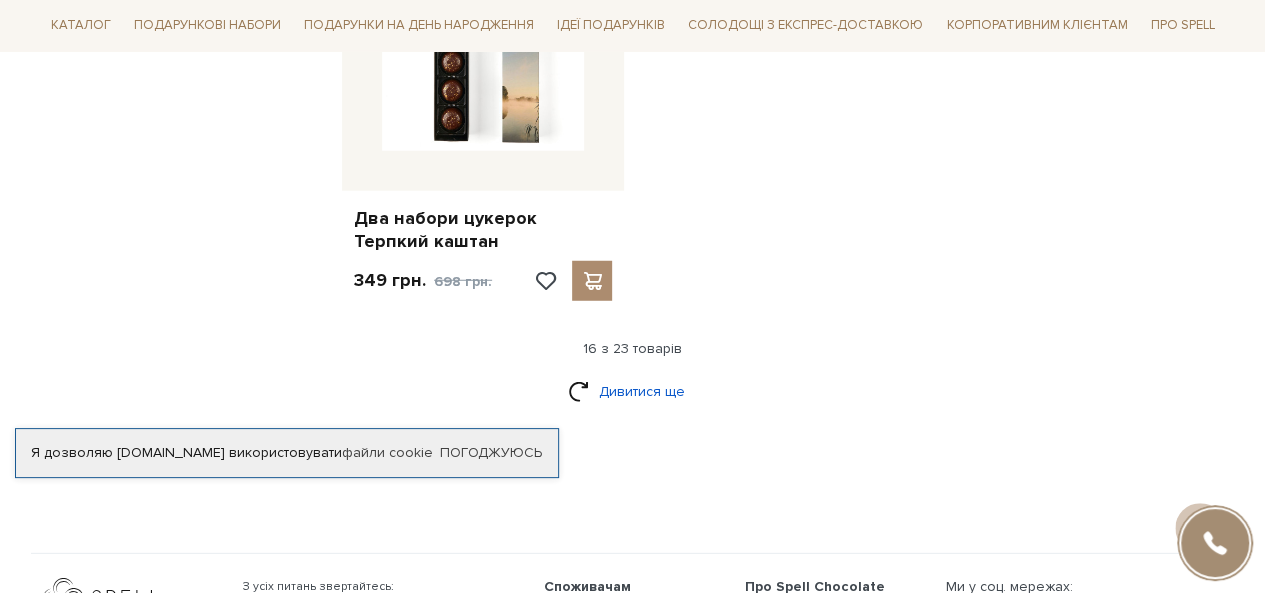 click on "Дивитися ще" at bounding box center (633, 391) 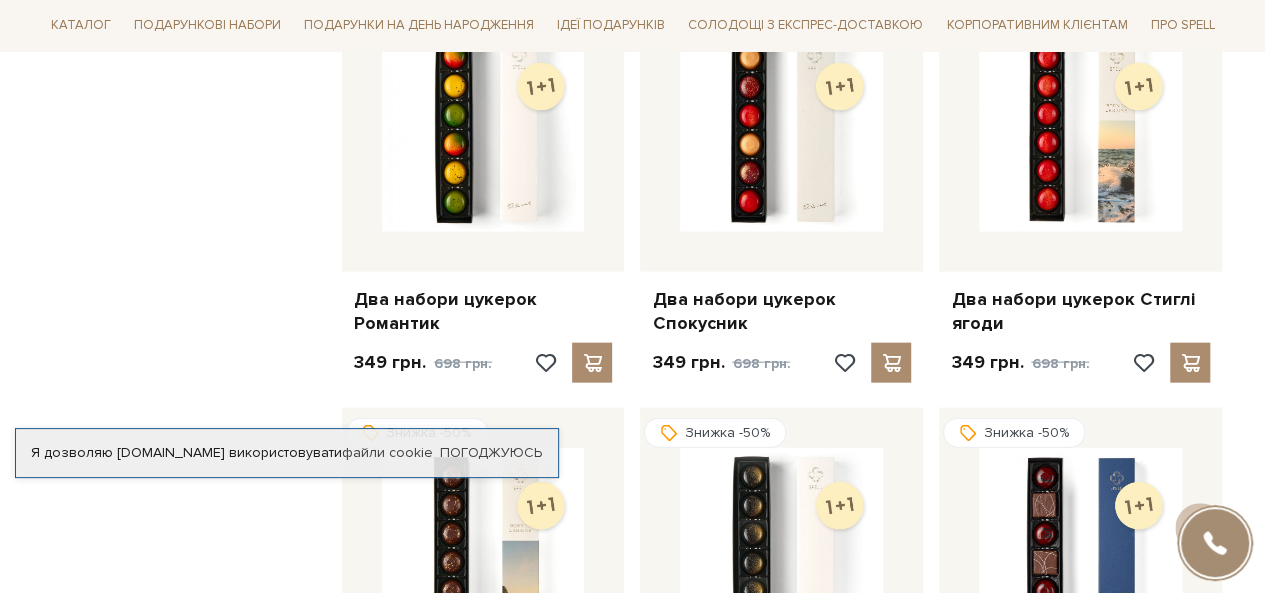 scroll, scrollTop: 2000, scrollLeft: 0, axis: vertical 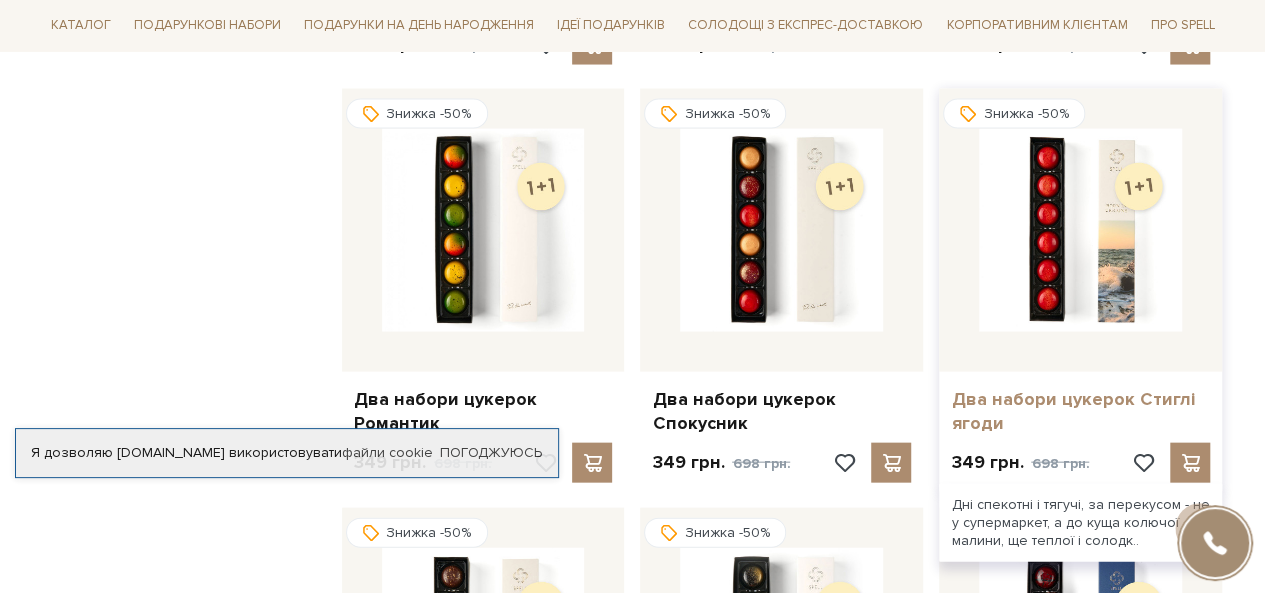click on "Два набори цукерок Стиглі ягоди" at bounding box center (1080, 411) 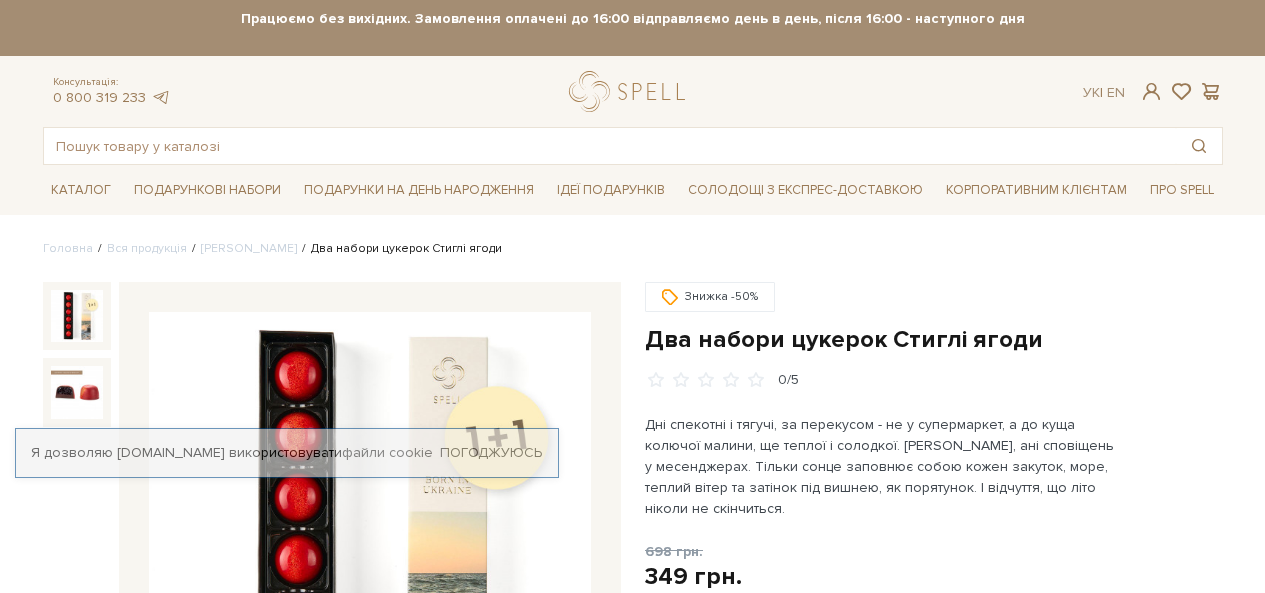 scroll, scrollTop: 0, scrollLeft: 0, axis: both 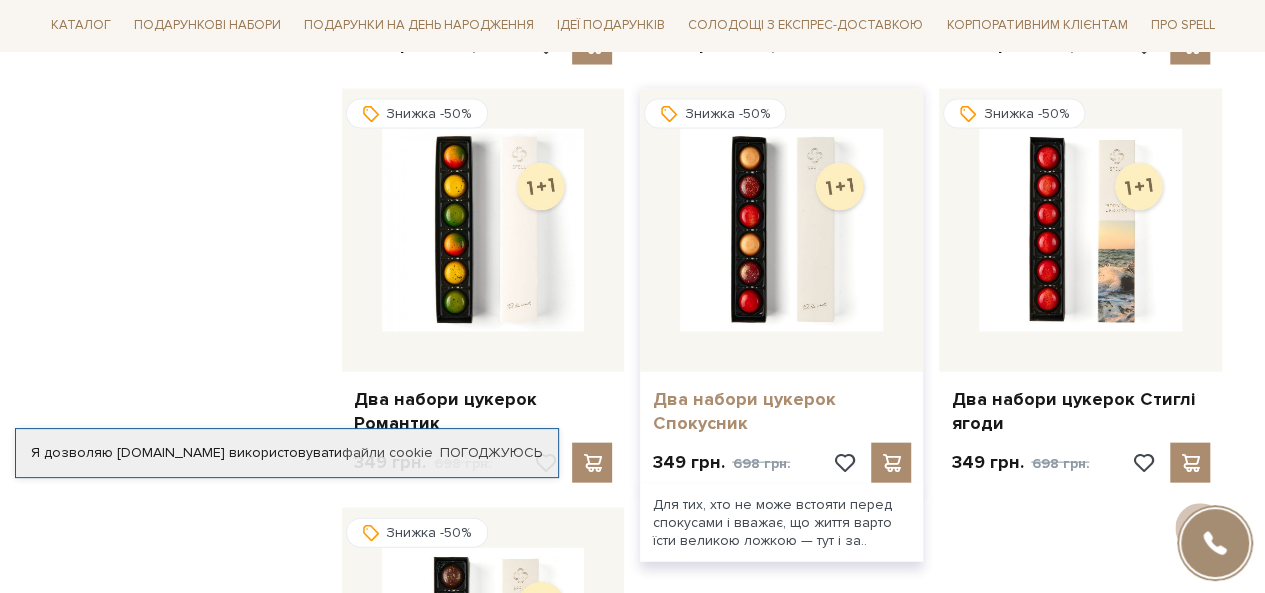 click on "Два набори цукерок Спокусник" at bounding box center (781, 411) 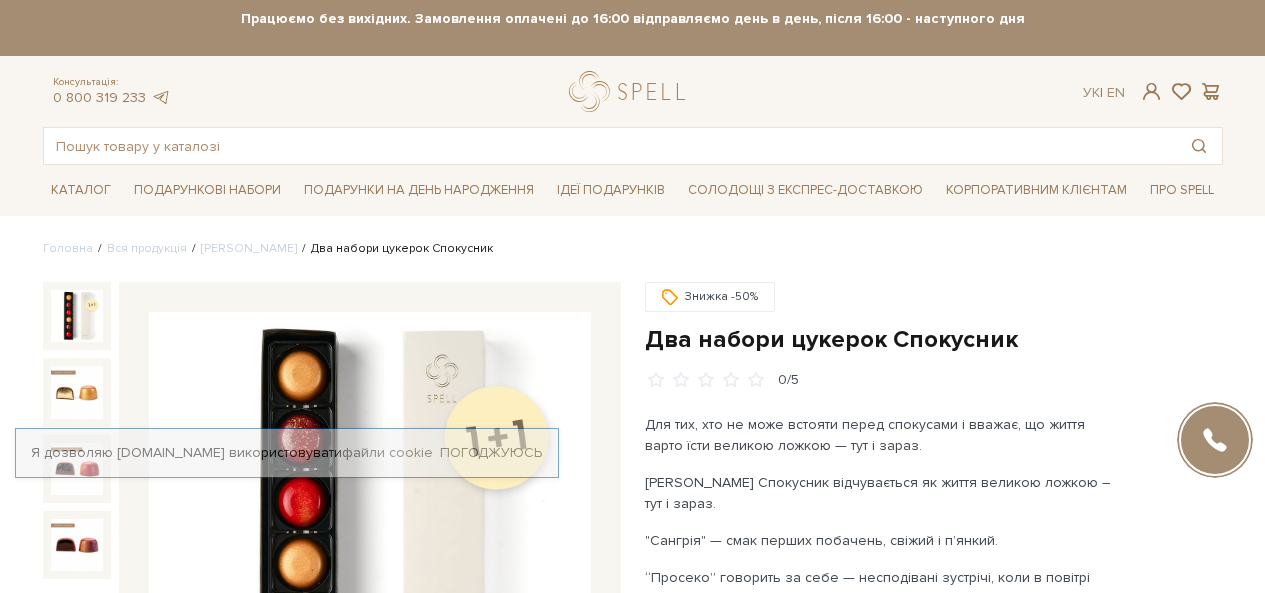 scroll, scrollTop: 0, scrollLeft: 0, axis: both 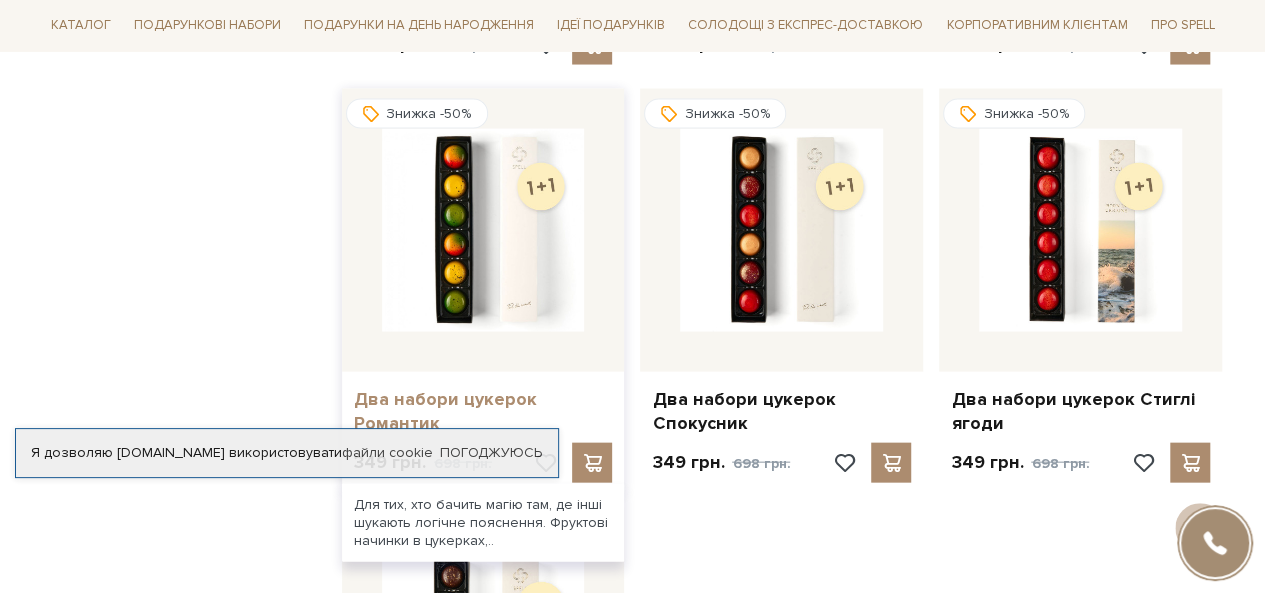 click on "Два набори цукерок Романтик" at bounding box center [483, 411] 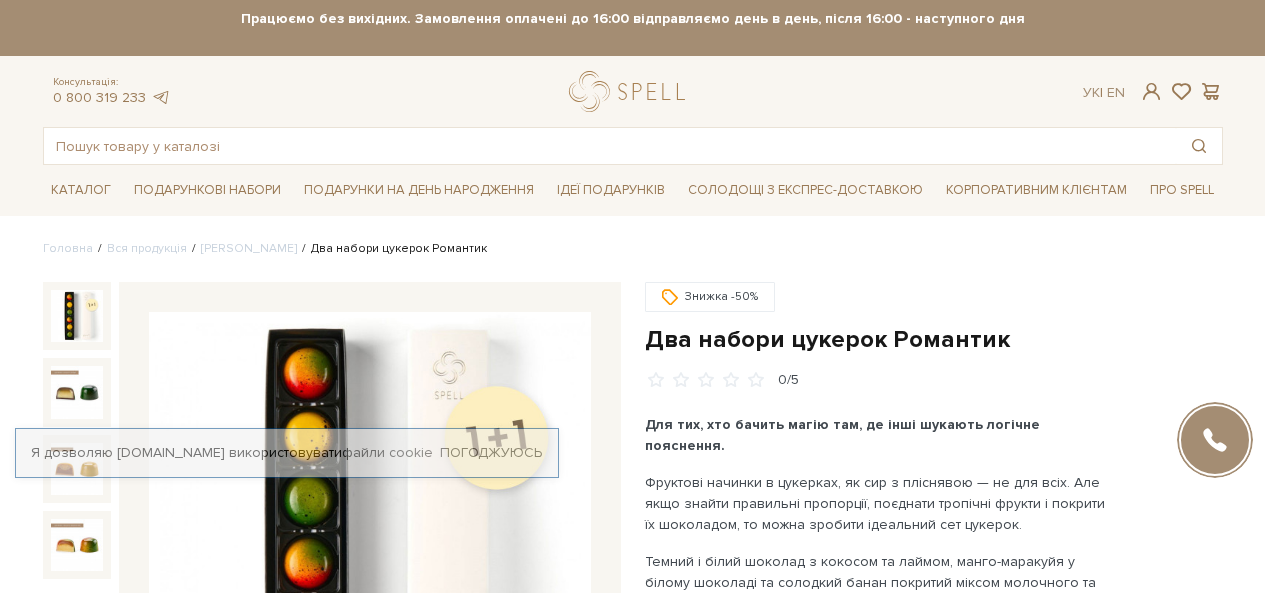 scroll, scrollTop: 0, scrollLeft: 0, axis: both 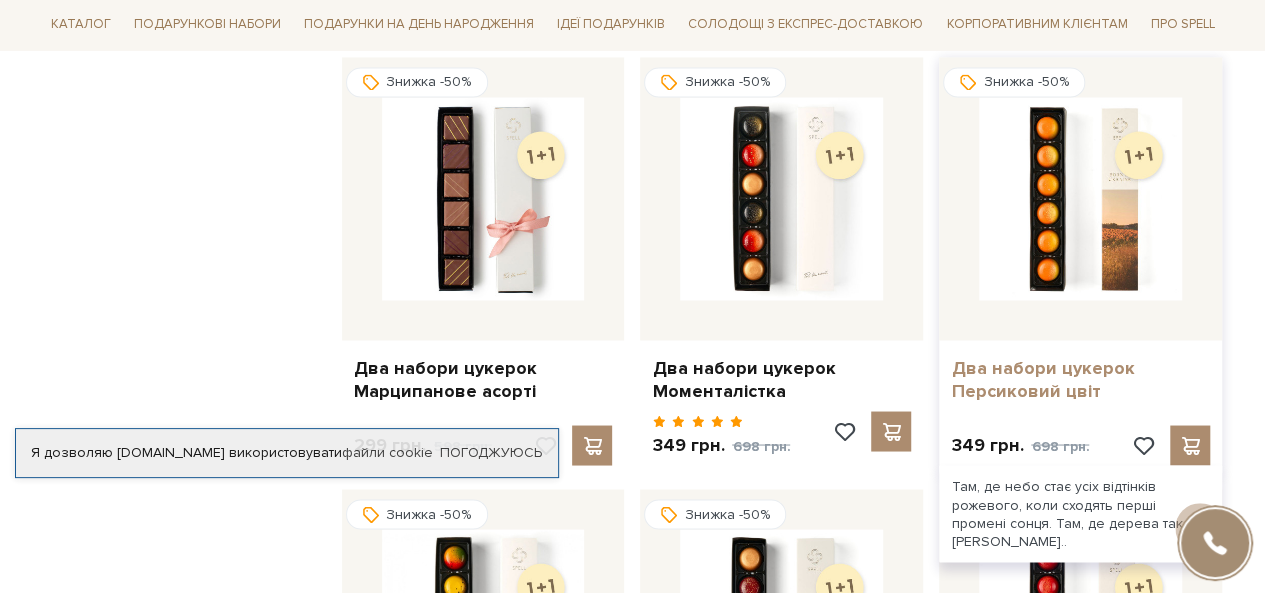 click on "Два набори цукерок Персиковий цвіт" at bounding box center [1080, 379] 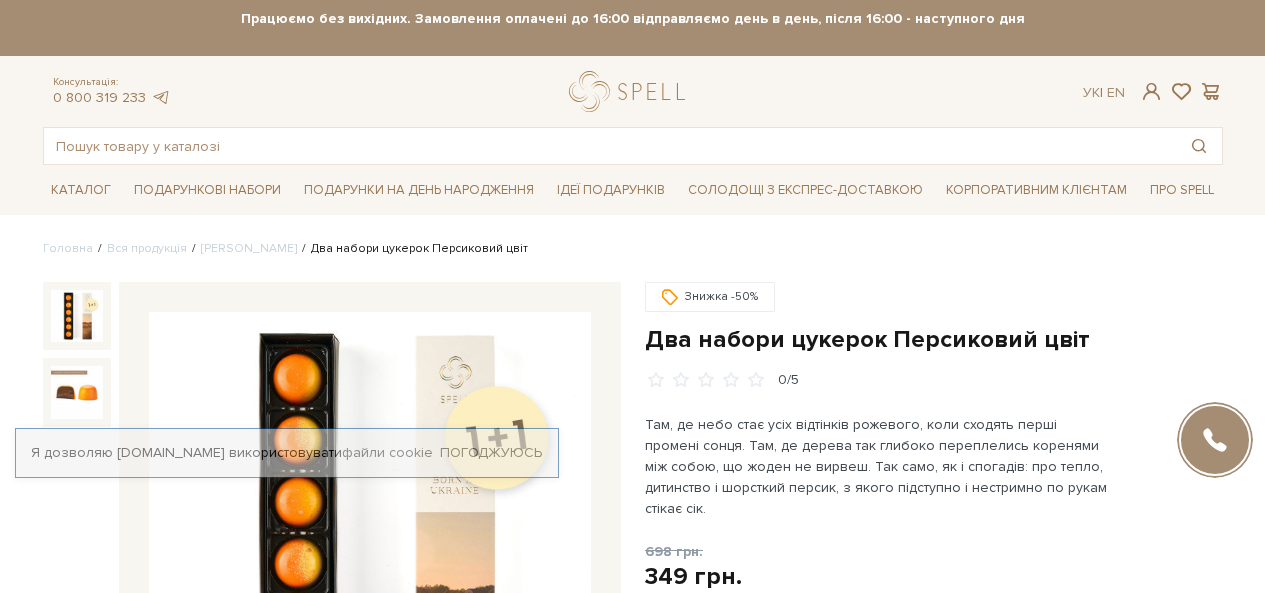 scroll, scrollTop: 0, scrollLeft: 0, axis: both 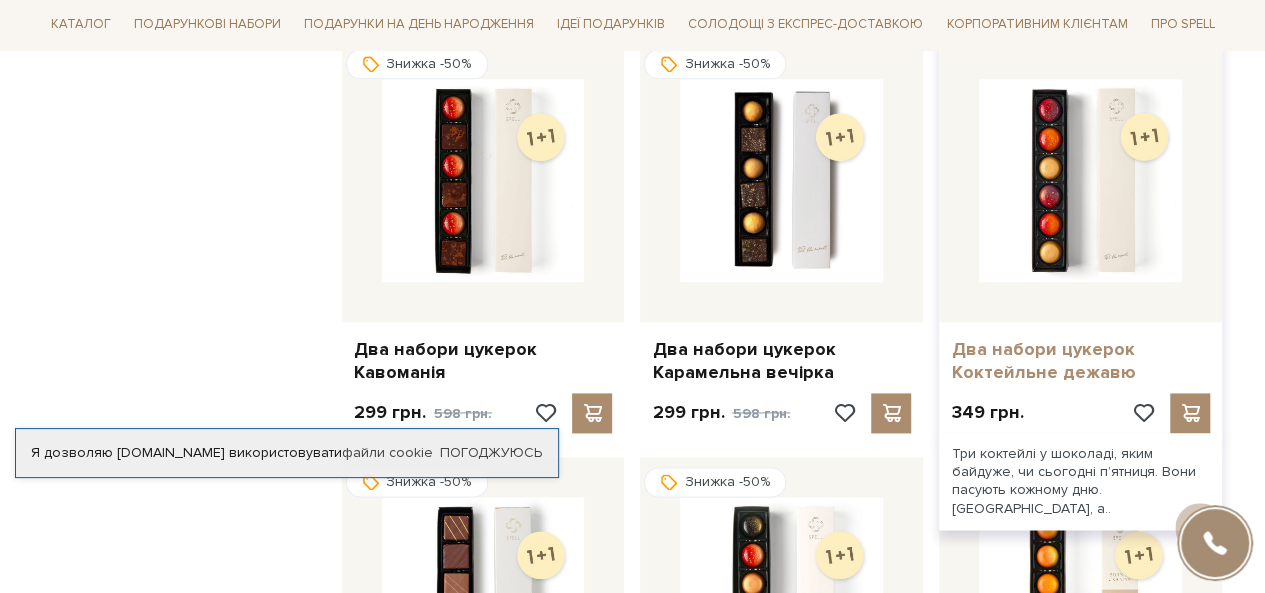 click on "Два набори цукерок Коктейльне дежавю" at bounding box center (1080, 361) 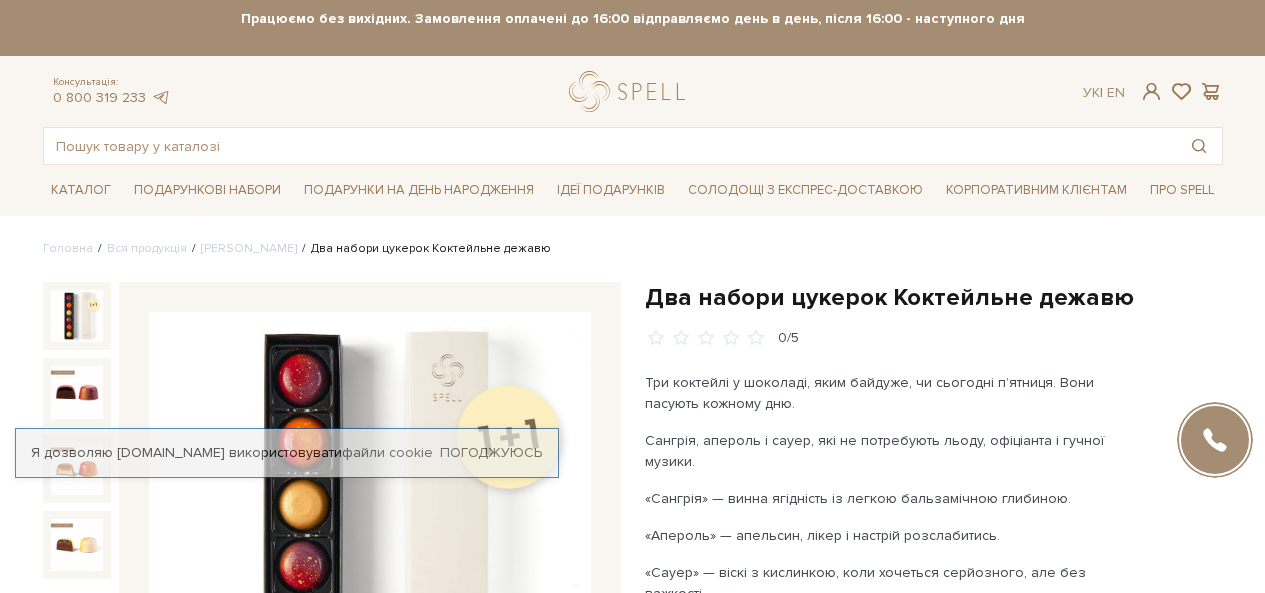 scroll, scrollTop: 0, scrollLeft: 0, axis: both 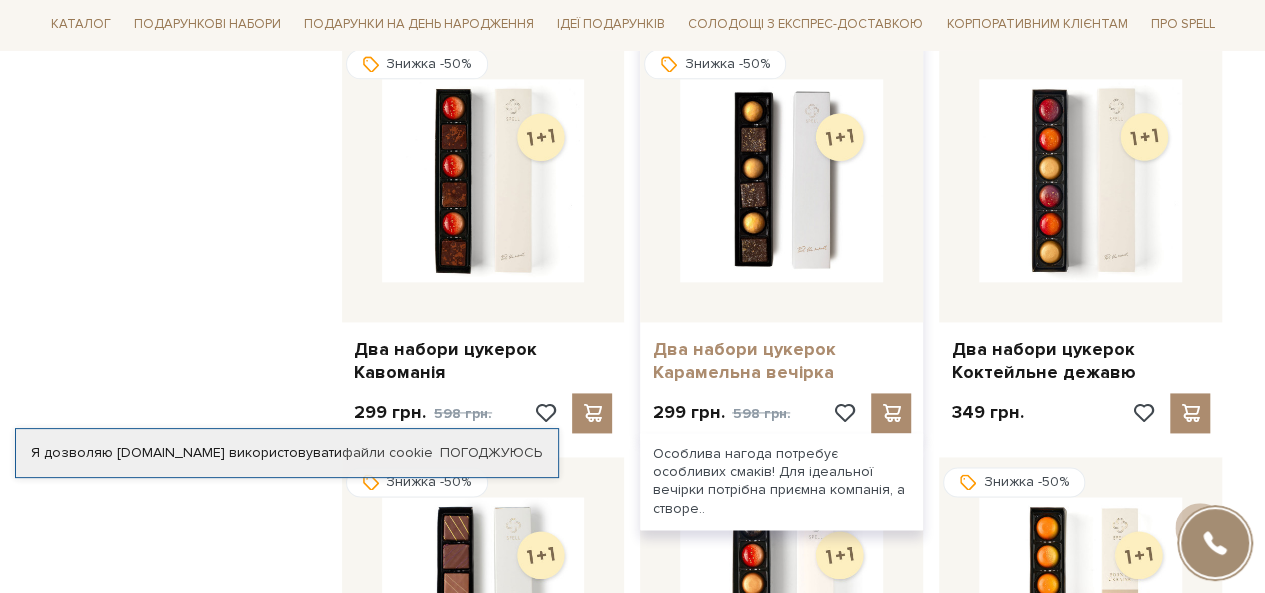 click on "Два набори цукерок Карамельна вечірка" at bounding box center [781, 361] 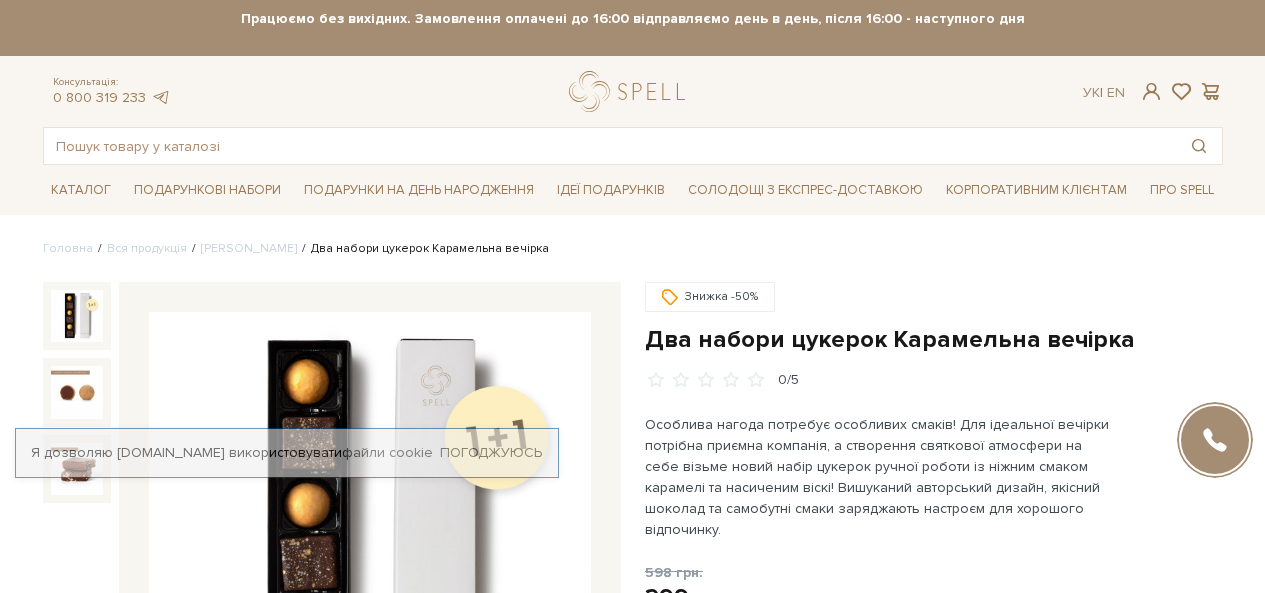 scroll, scrollTop: 0, scrollLeft: 0, axis: both 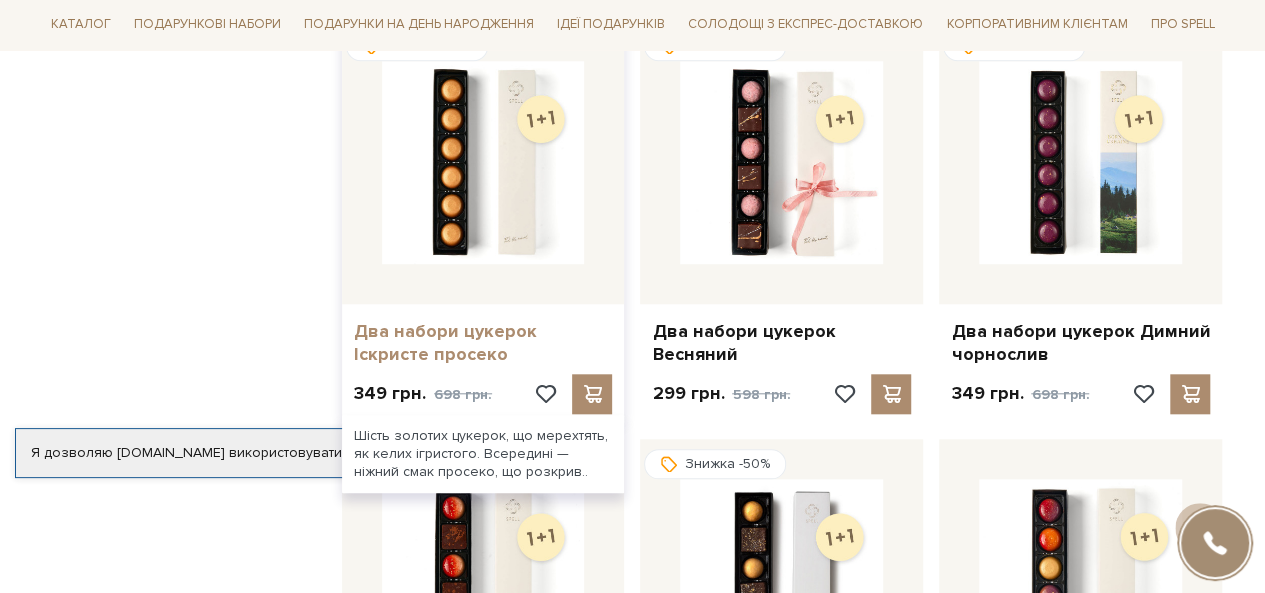 click on "Два набори цукерок Іскристе просеко" at bounding box center (483, 343) 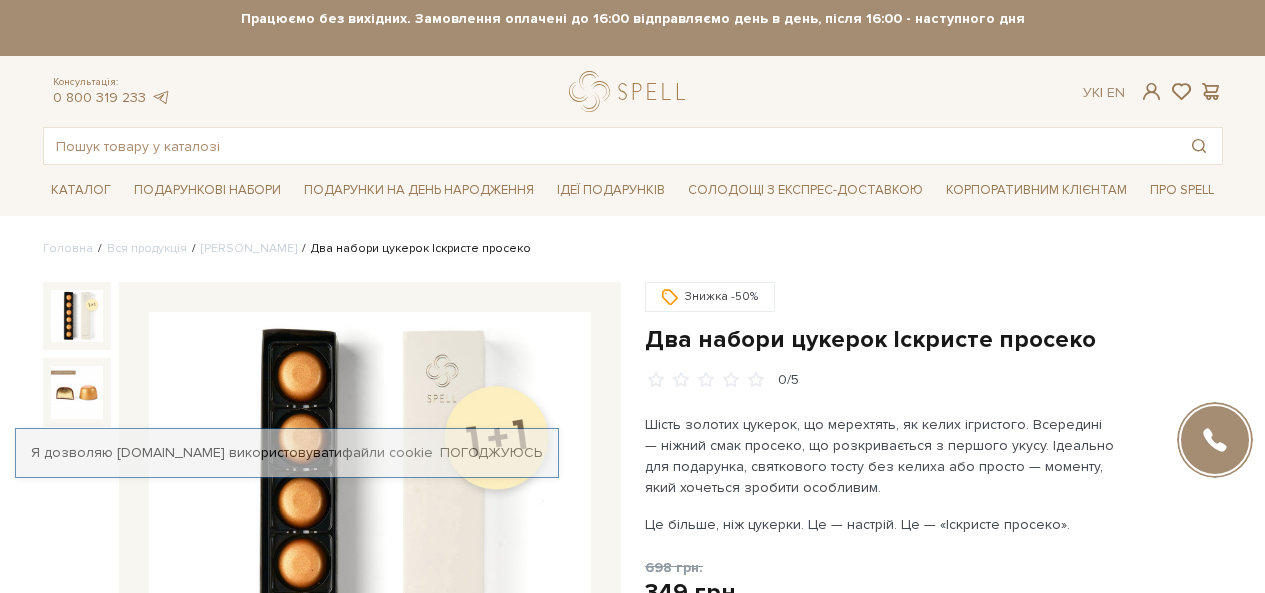 scroll, scrollTop: 0, scrollLeft: 0, axis: both 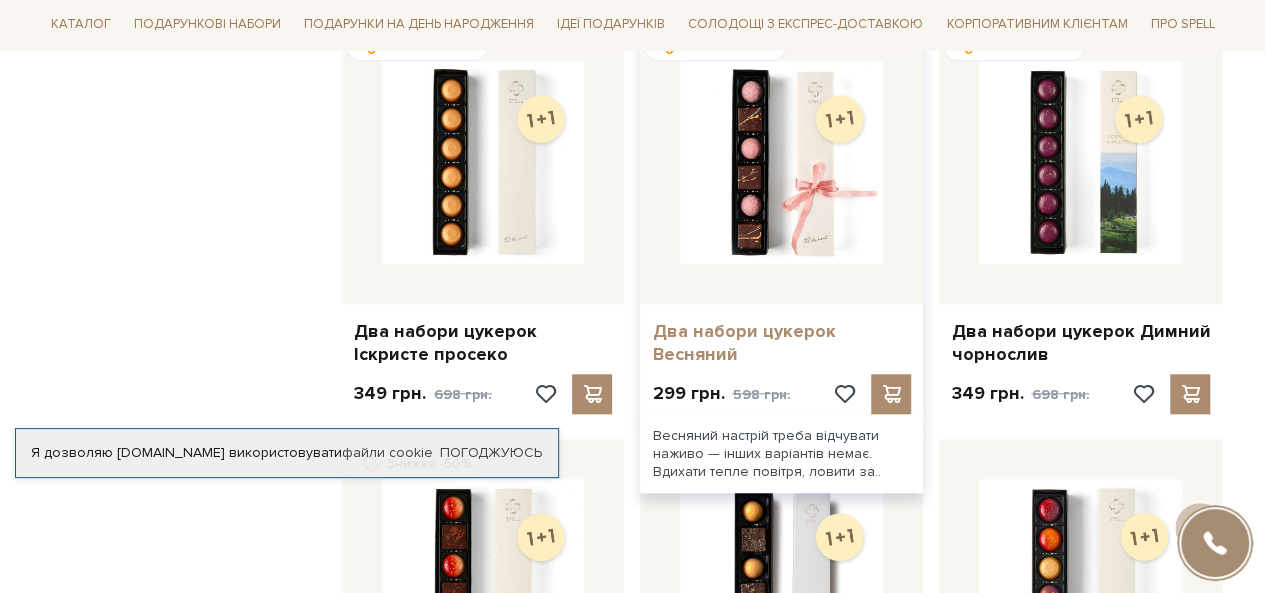 click on "Два набори цукерок Весняний" at bounding box center (781, 343) 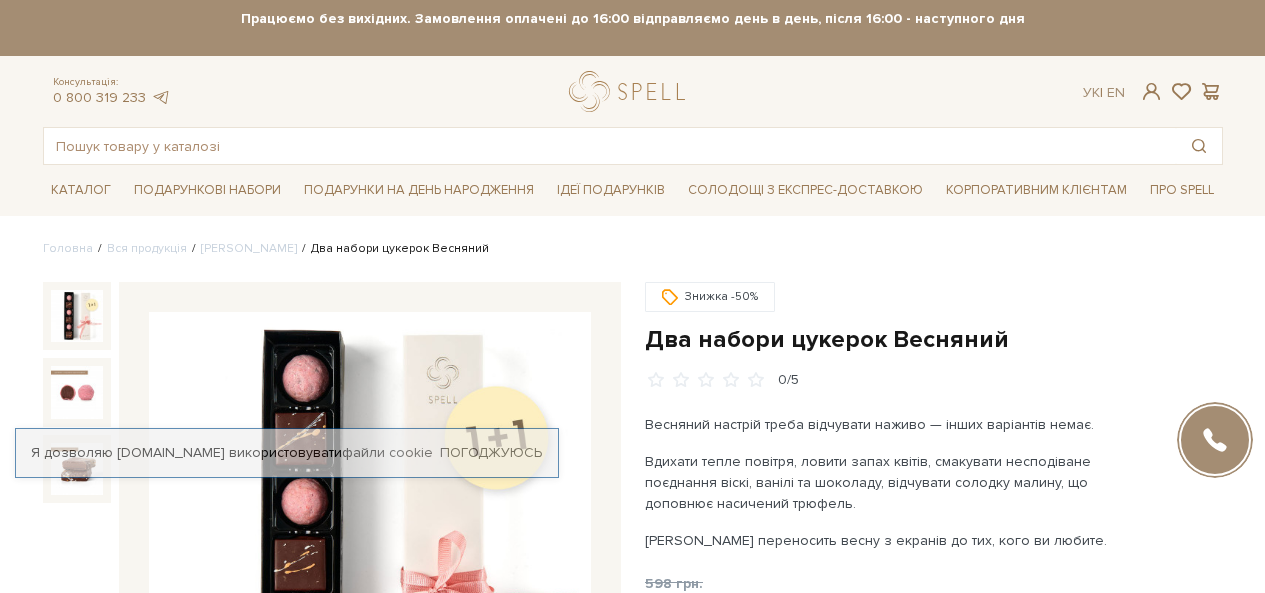 scroll, scrollTop: 0, scrollLeft: 0, axis: both 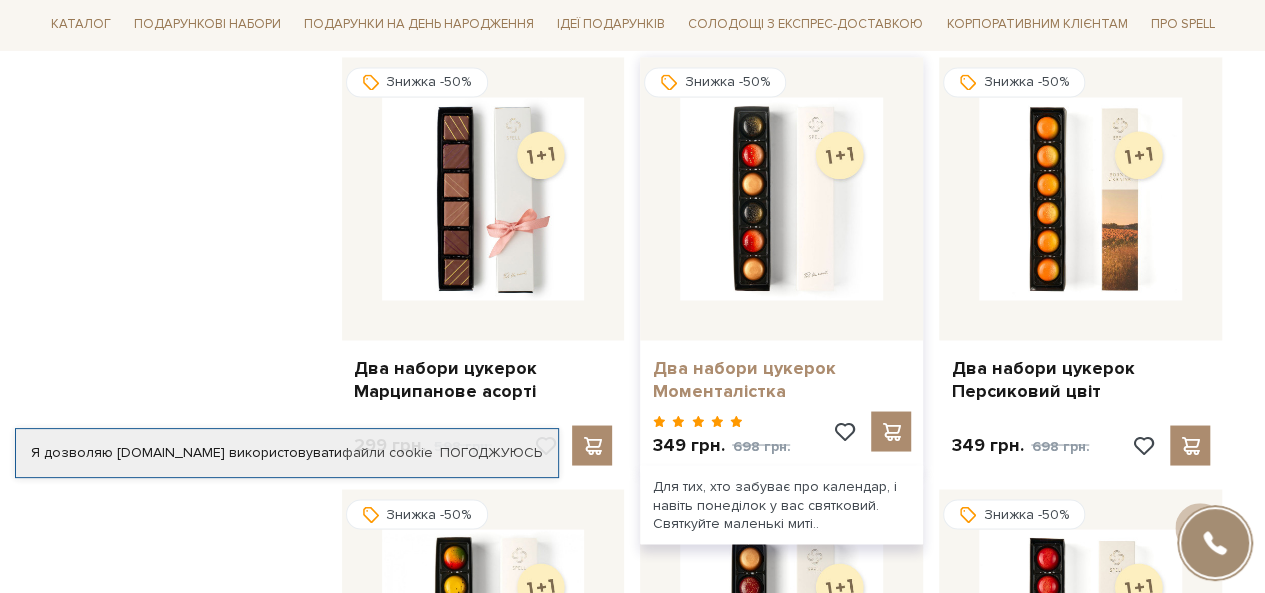 click on "Два набори цукерок Моменталістка" at bounding box center (781, 379) 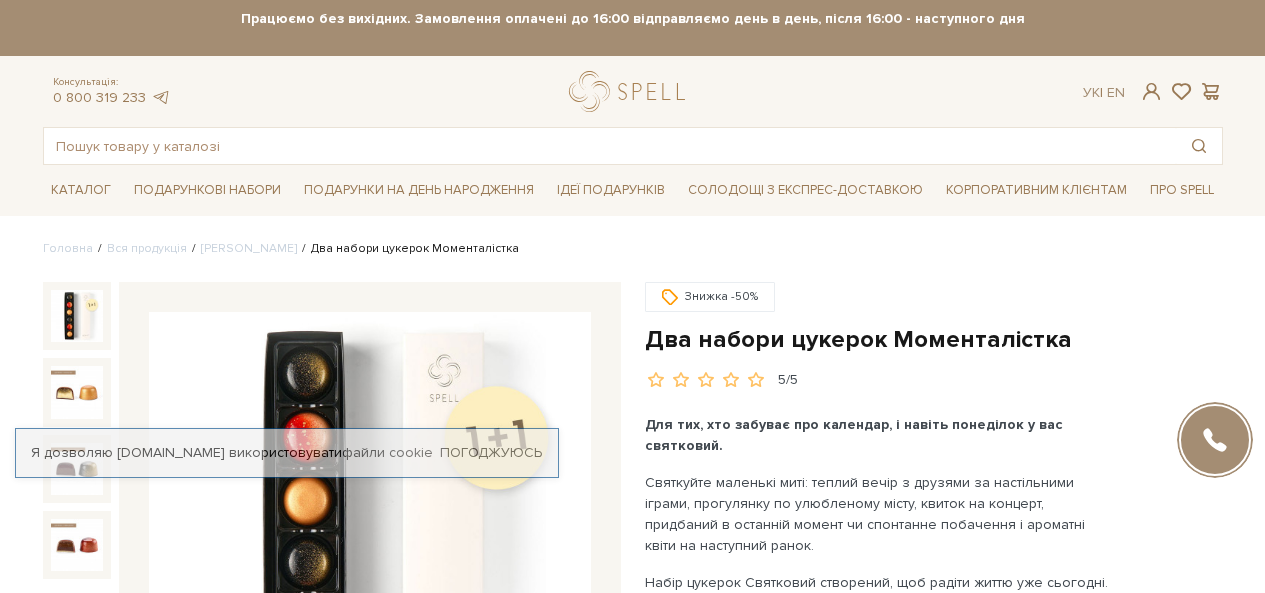 scroll, scrollTop: 0, scrollLeft: 0, axis: both 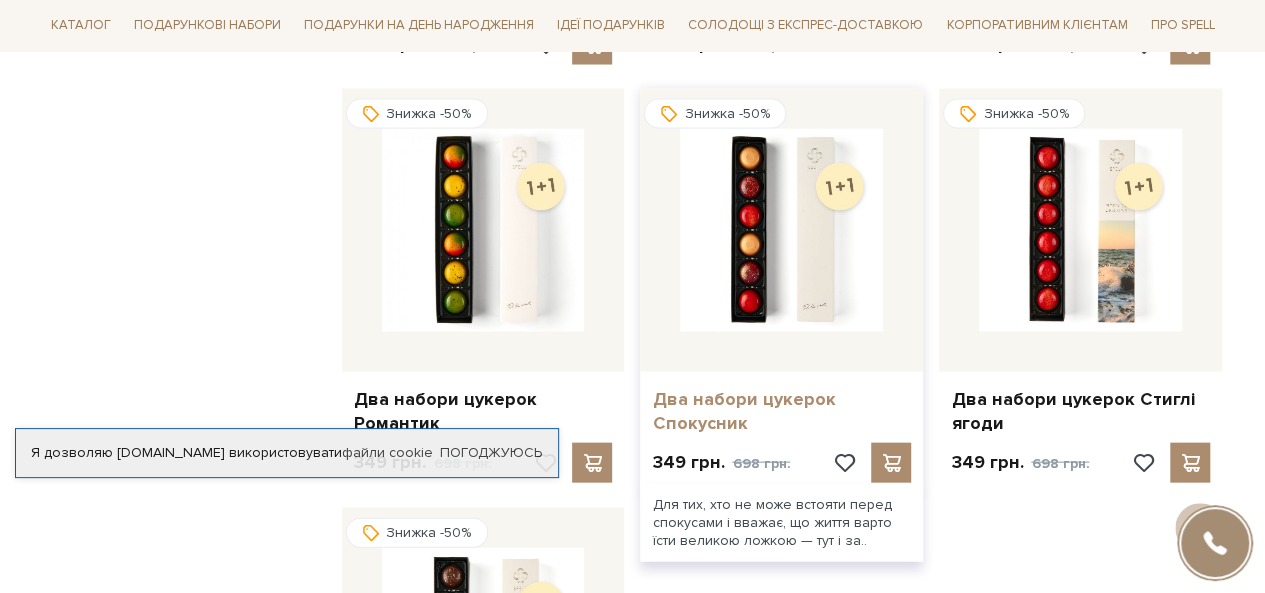 click on "Два набори цукерок Спокусник" at bounding box center [781, 411] 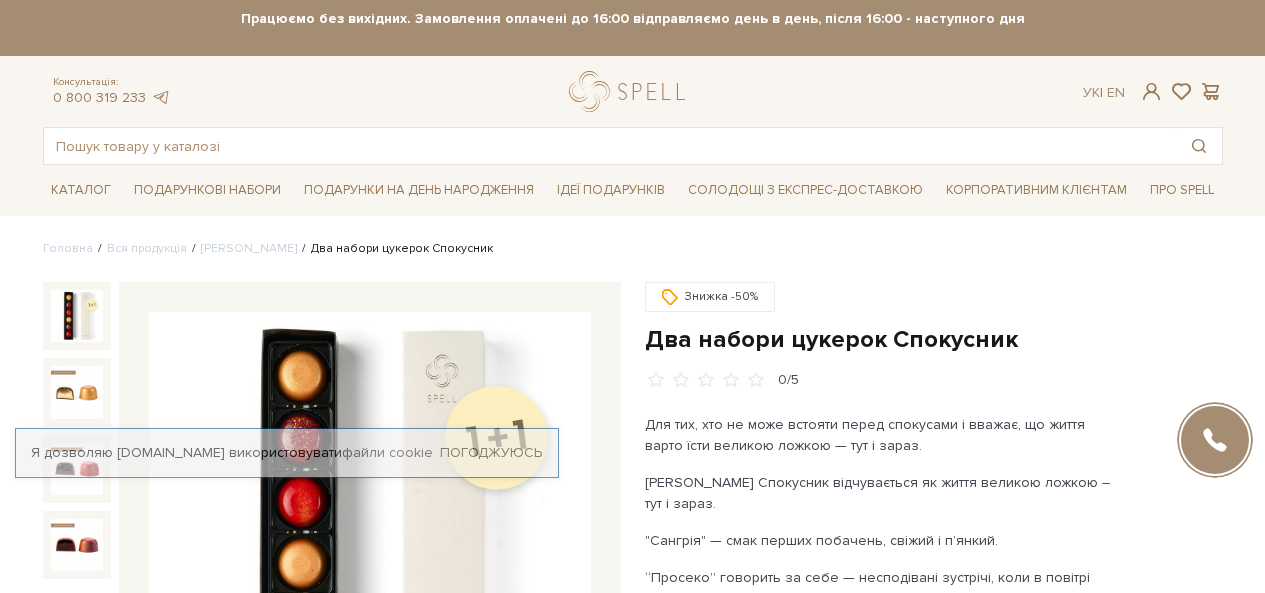 scroll, scrollTop: 0, scrollLeft: 0, axis: both 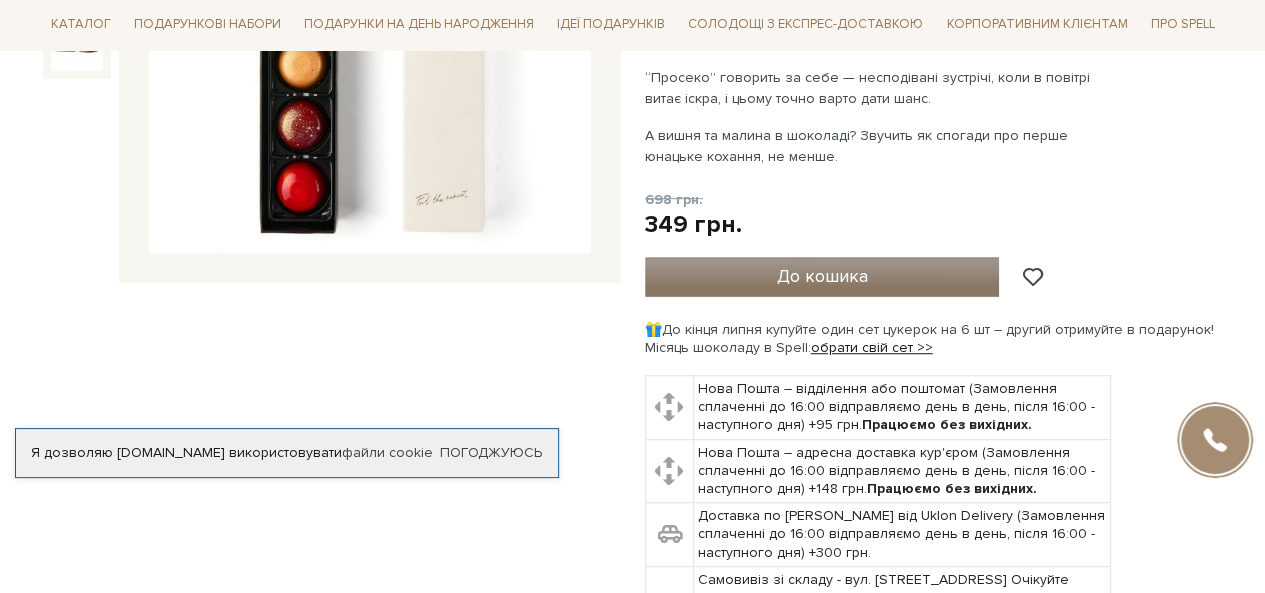 click on "До кошика" at bounding box center (822, 277) 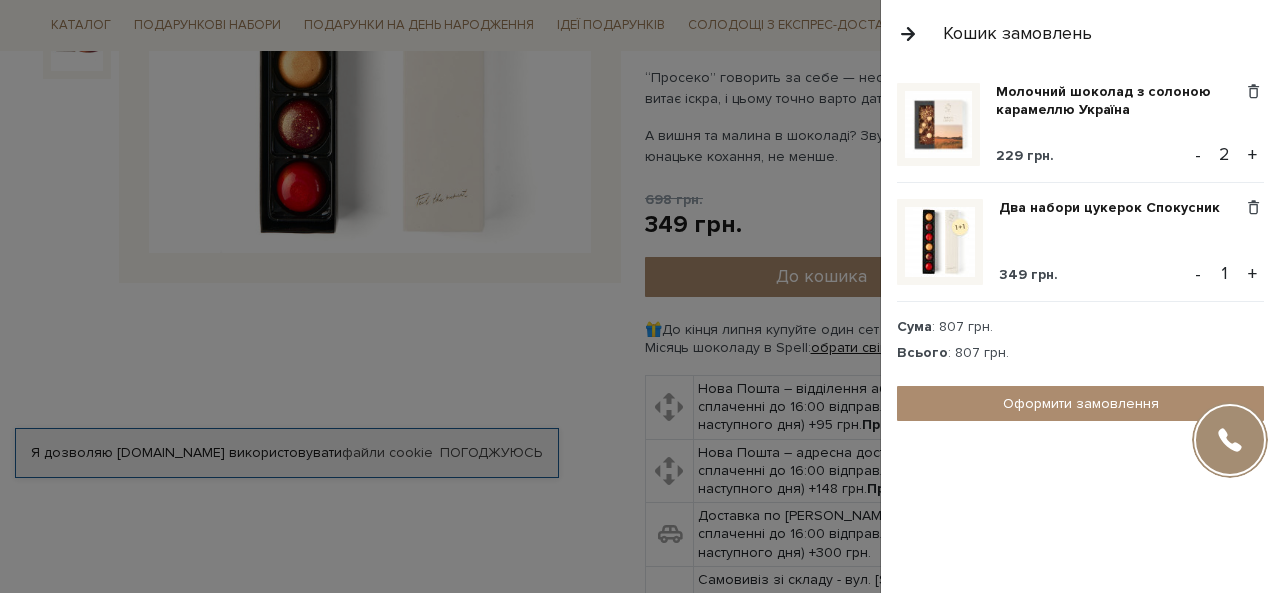 click on "+" at bounding box center [1252, 274] 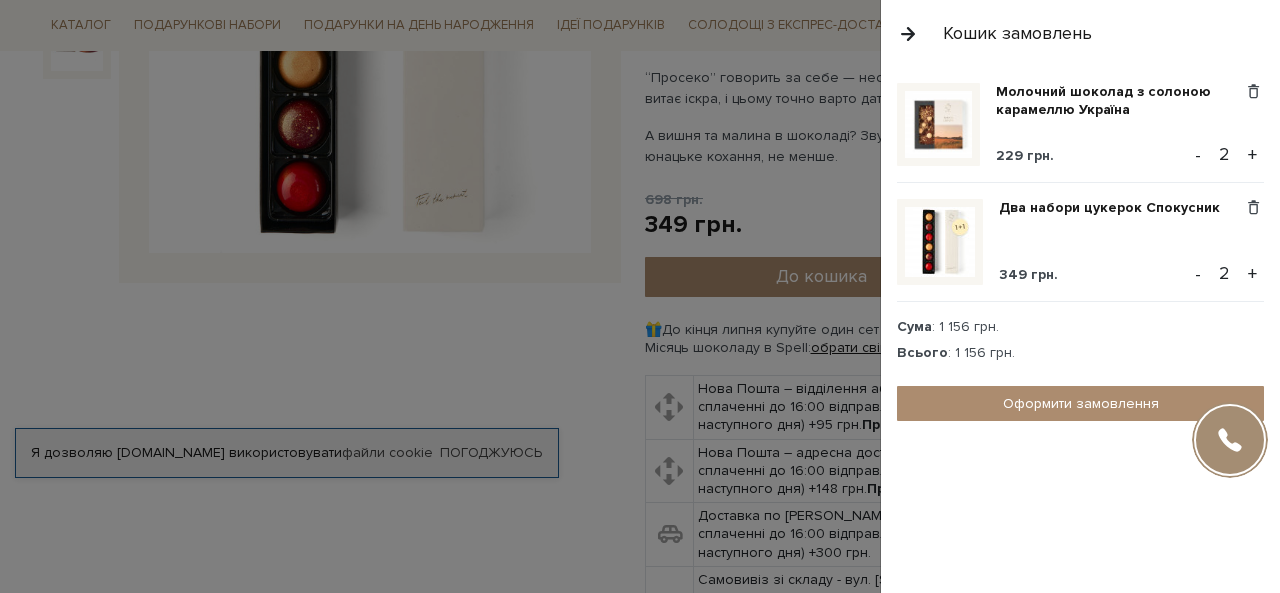 click at bounding box center (908, 33) 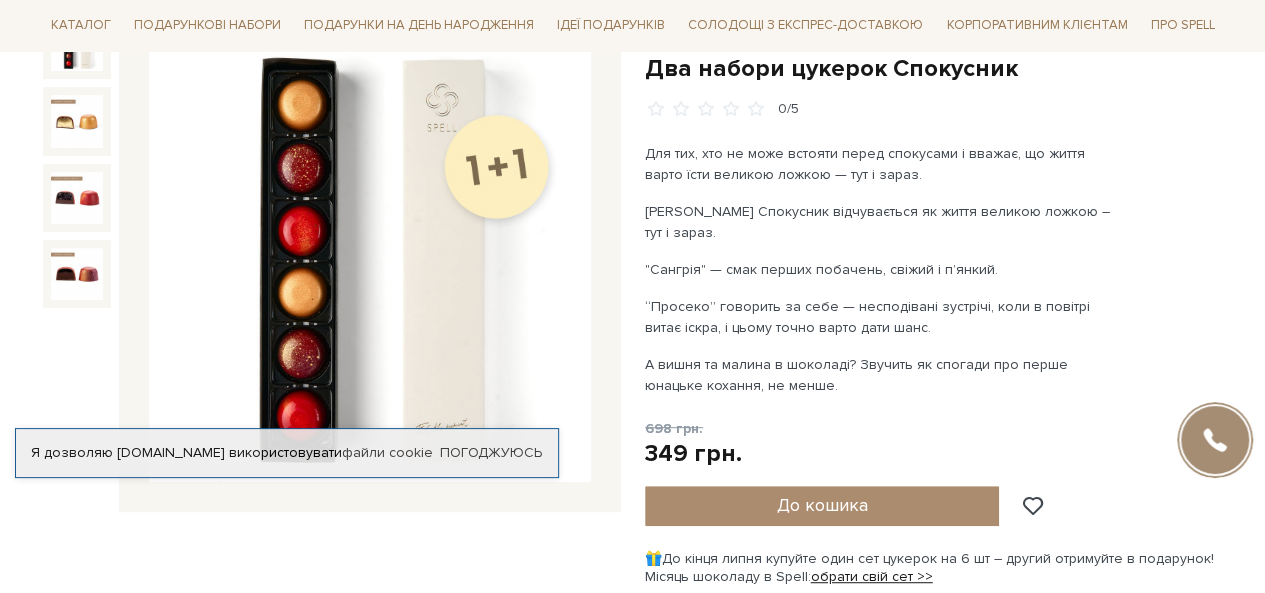 scroll, scrollTop: 268, scrollLeft: 0, axis: vertical 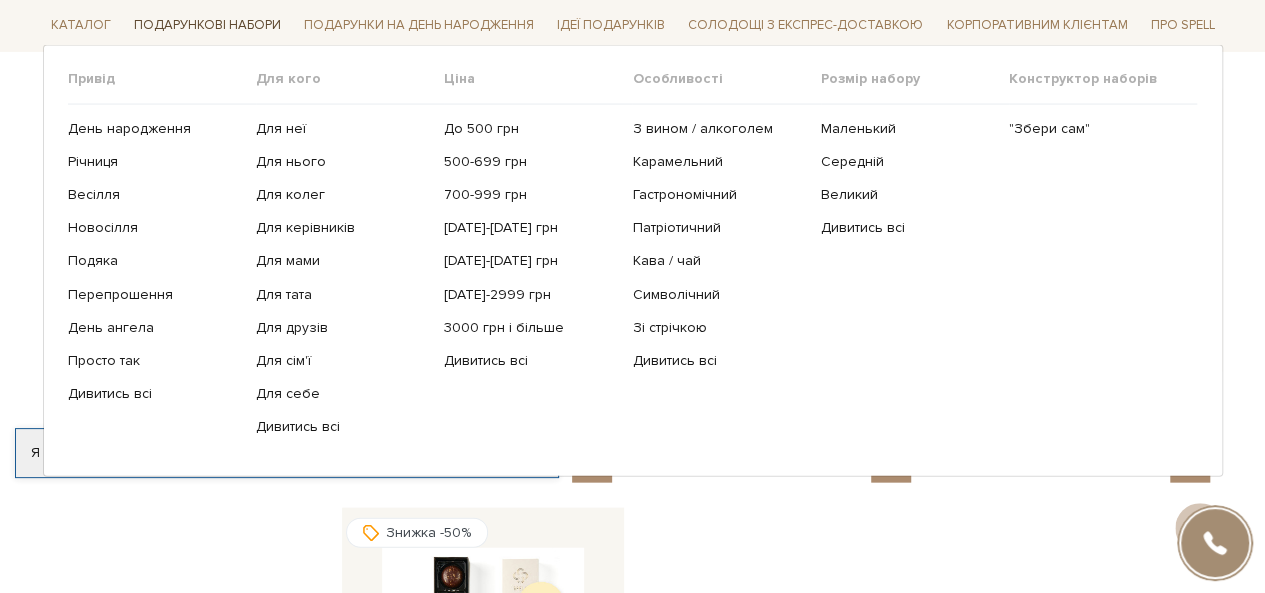 click on "Подарункові набори" at bounding box center (207, 25) 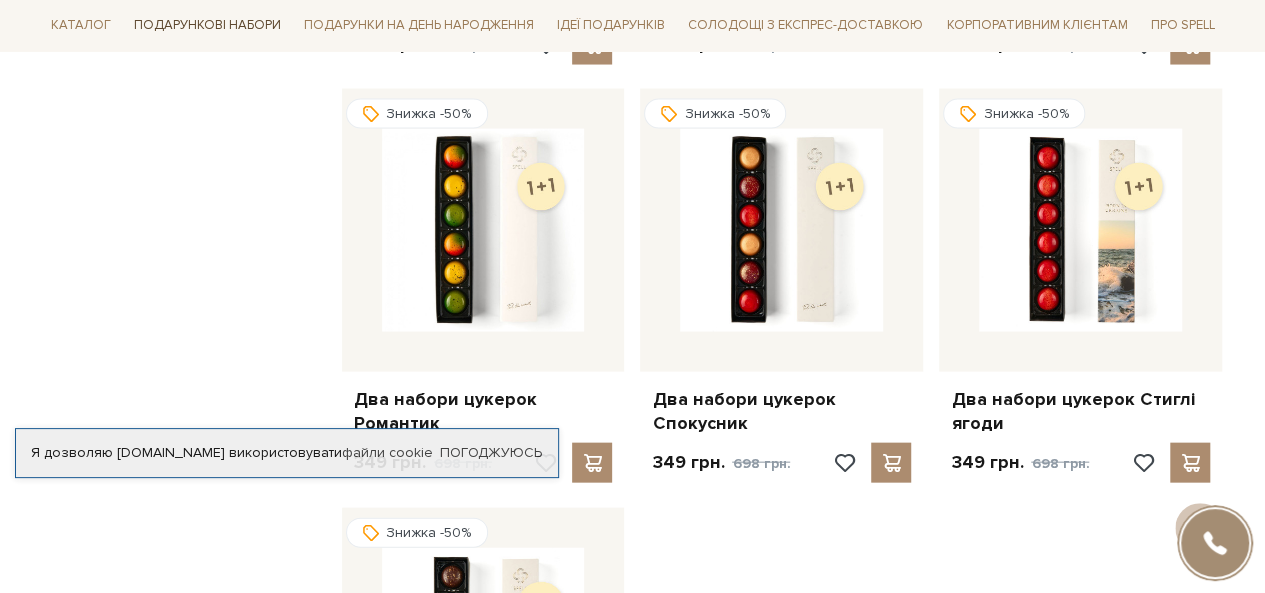 click on "Подарункові набори" at bounding box center [207, 25] 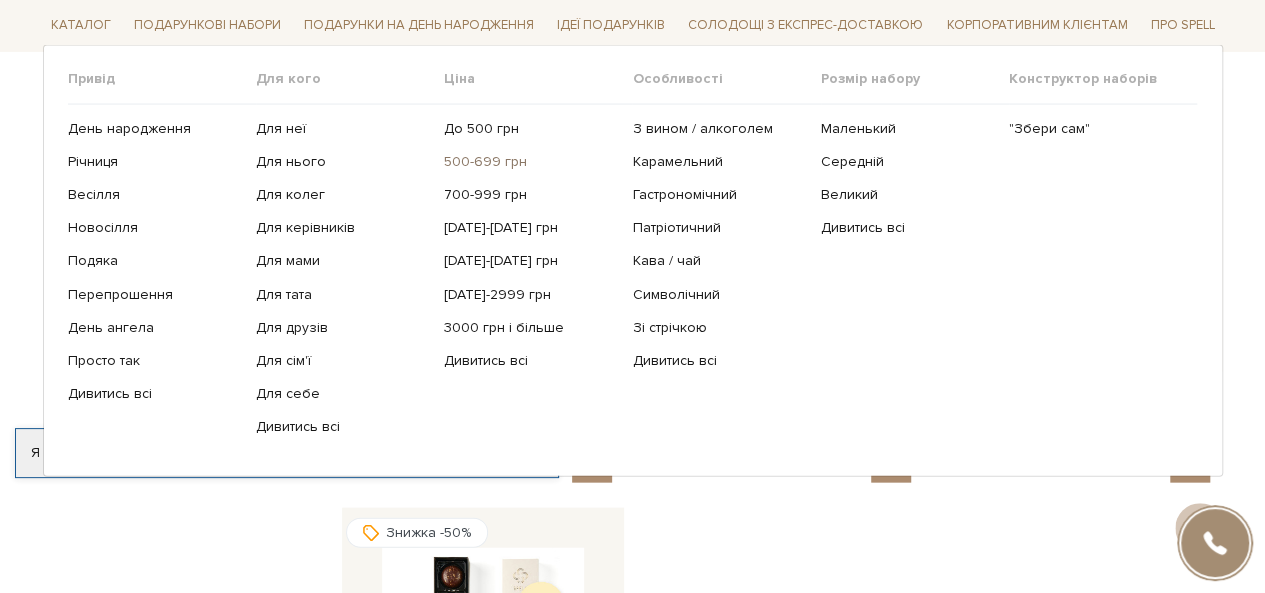 click on "500-699 грн" at bounding box center [530, 161] 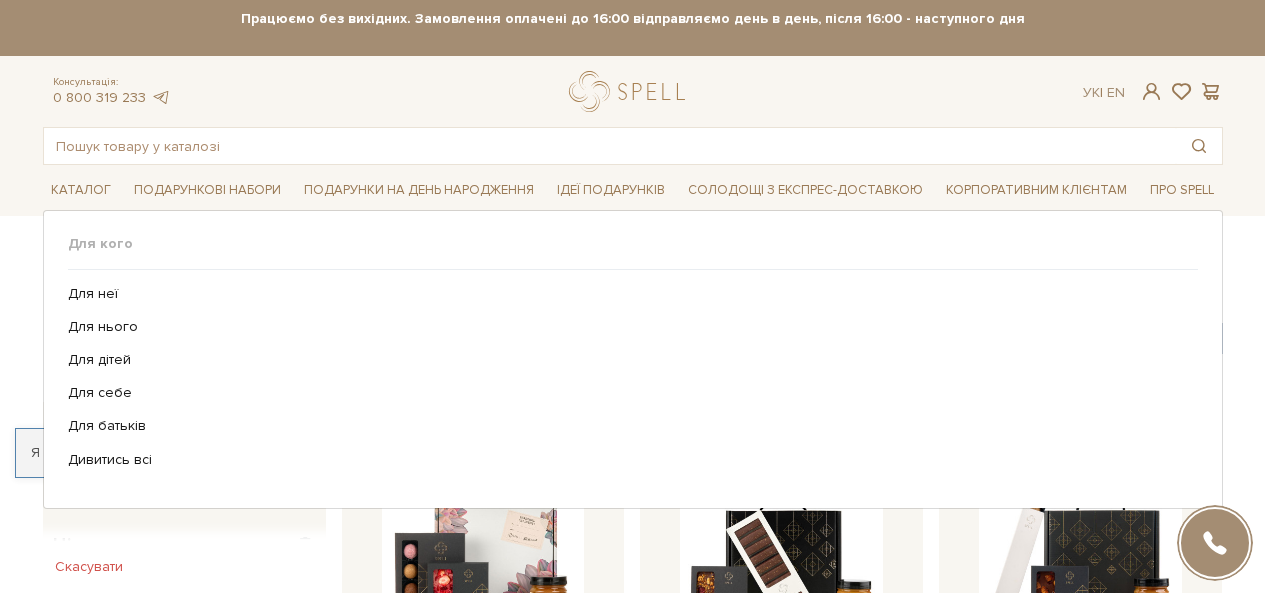 scroll, scrollTop: 0, scrollLeft: 0, axis: both 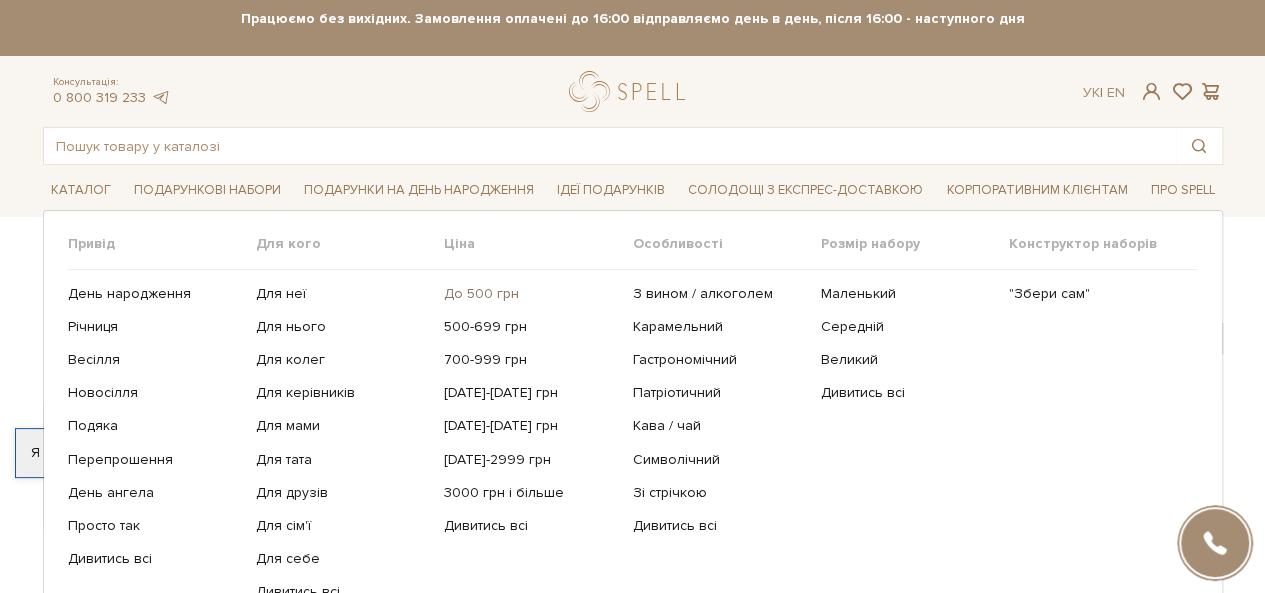 click on "До 500 грн" at bounding box center (530, 294) 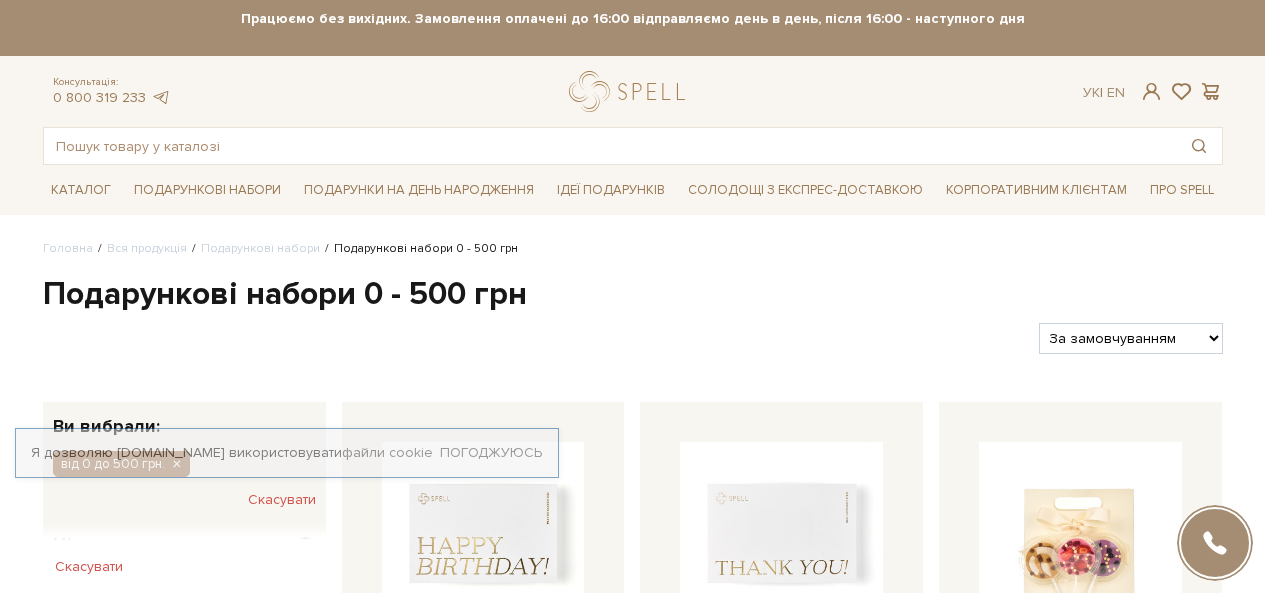 scroll, scrollTop: 0, scrollLeft: 0, axis: both 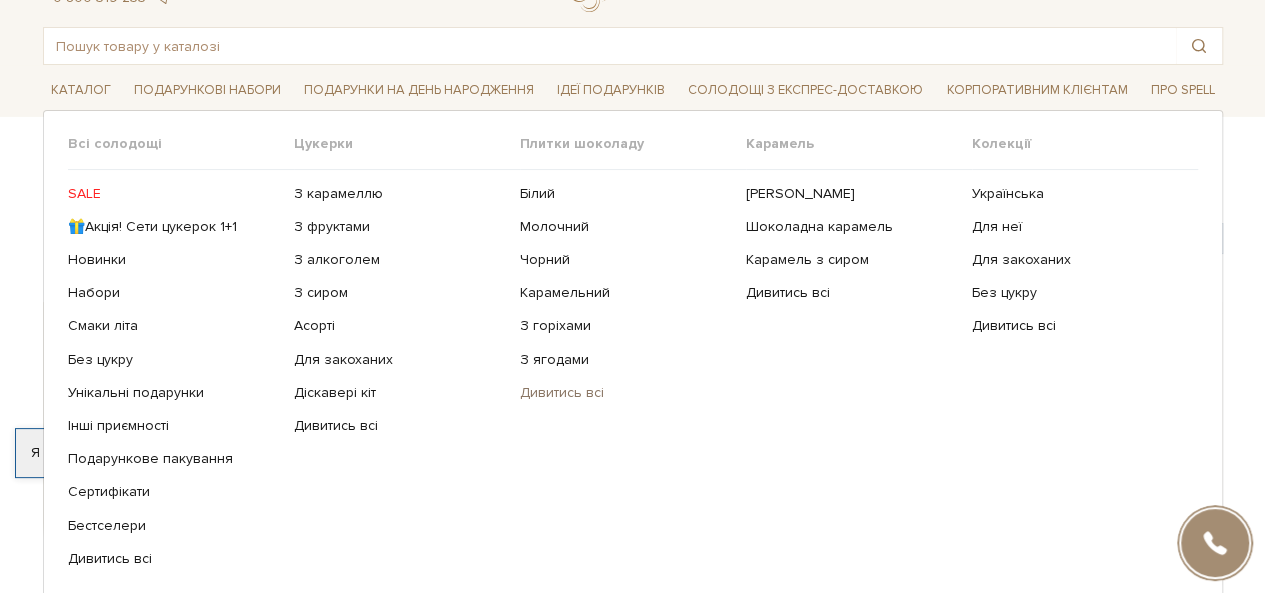 click on "Дивитись всі" at bounding box center (625, 393) 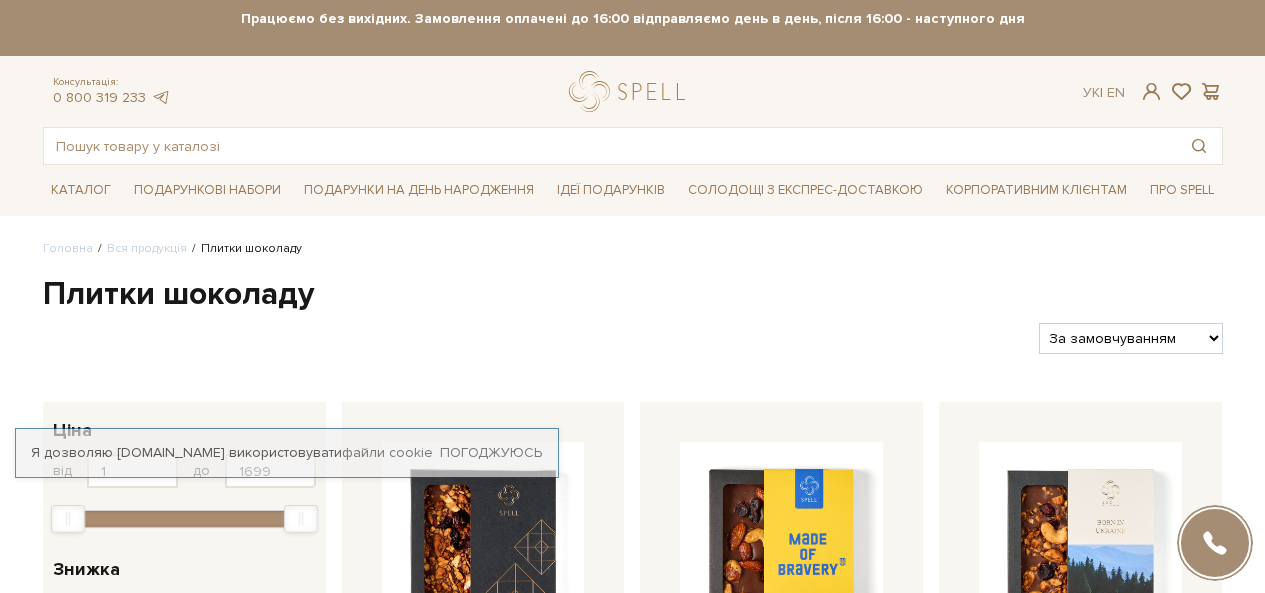 scroll, scrollTop: 0, scrollLeft: 0, axis: both 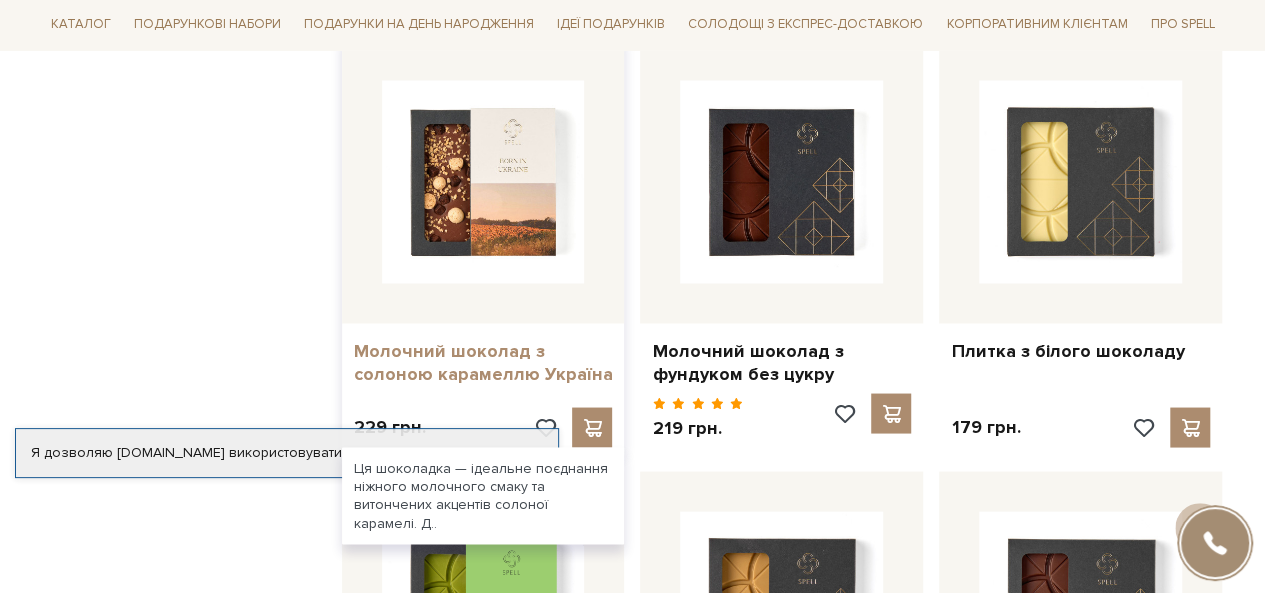 click on "Молочний шоколад з солоною карамеллю Україна" at bounding box center (483, 362) 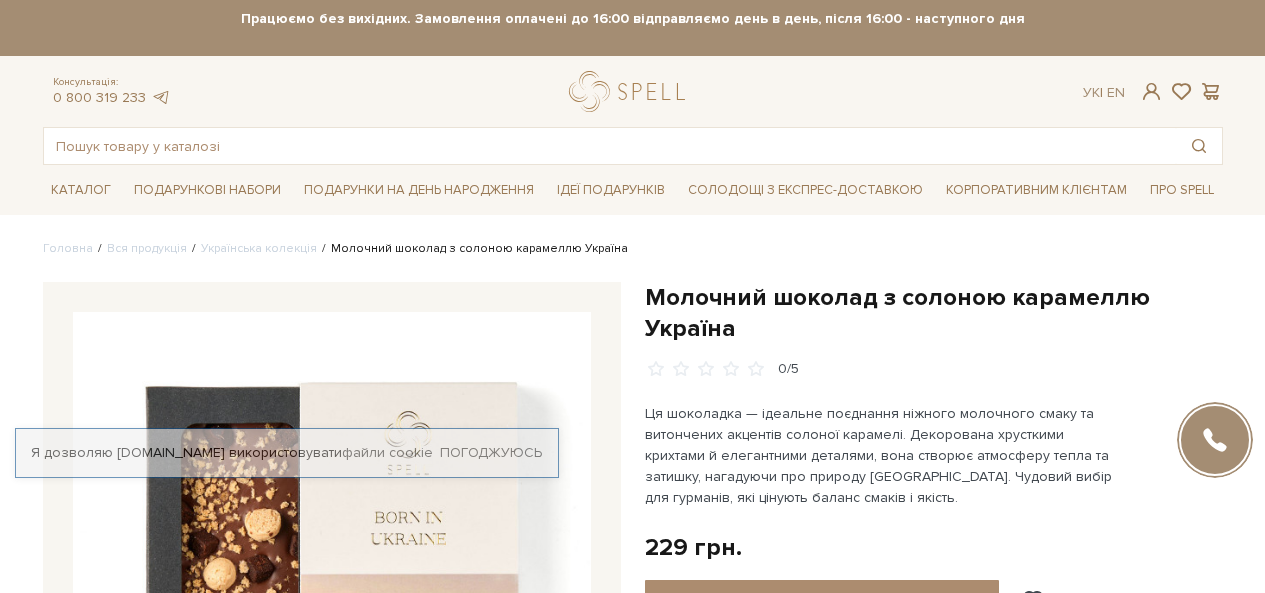 scroll, scrollTop: 0, scrollLeft: 0, axis: both 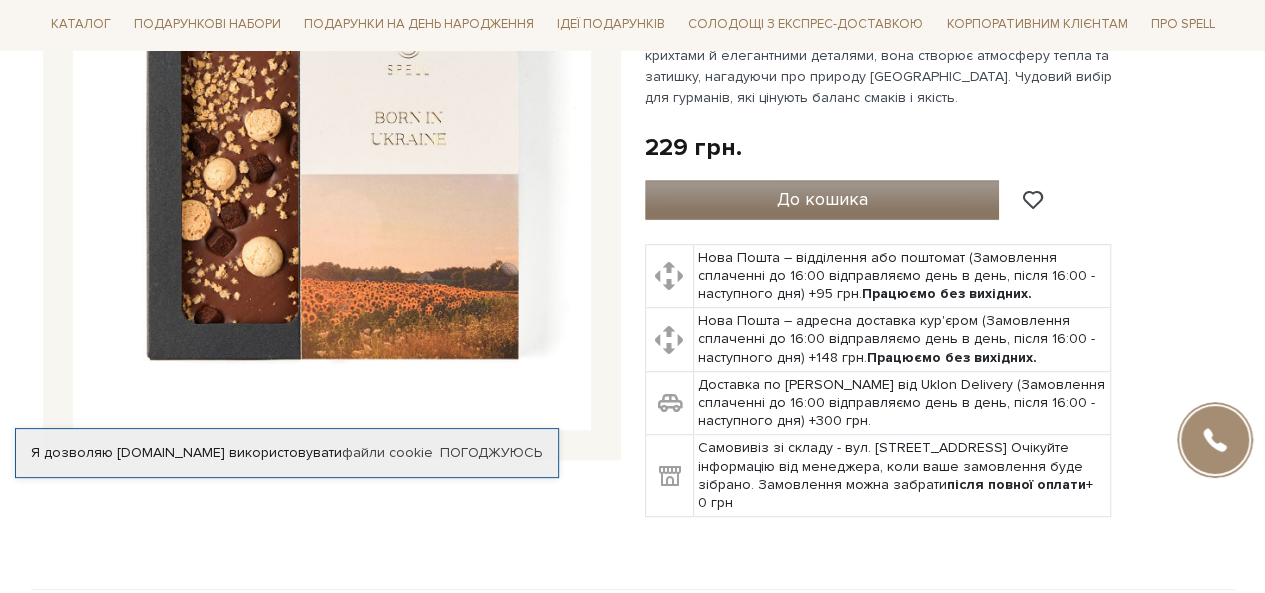 click on "До кошика" at bounding box center (821, 199) 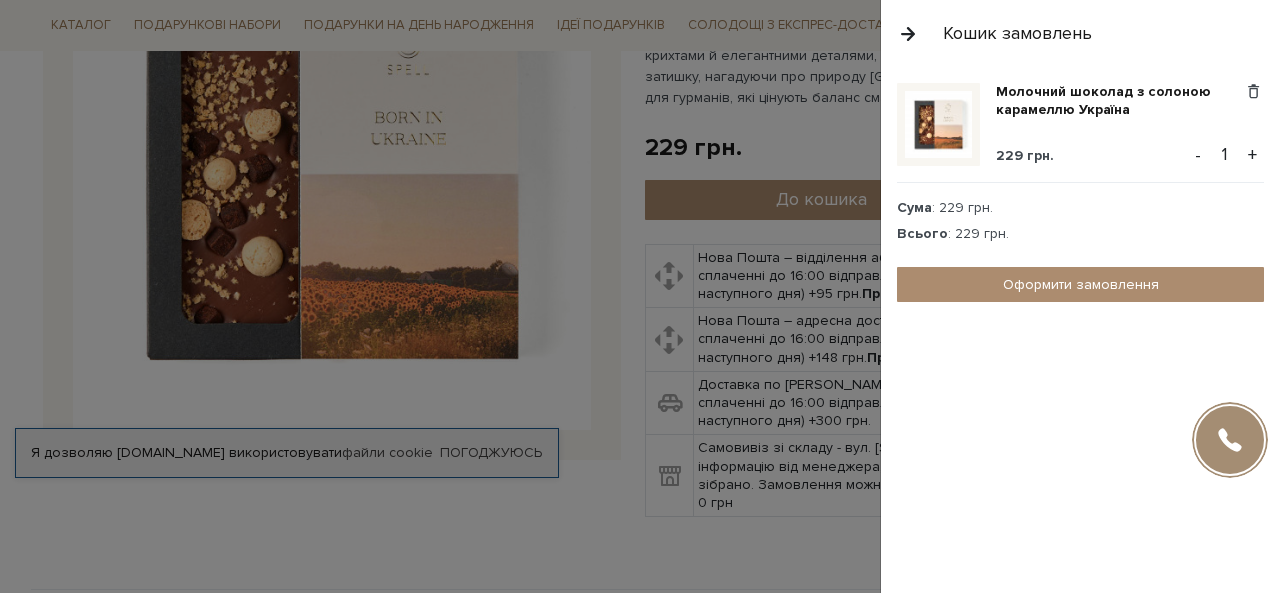 click on "+" at bounding box center [1252, 155] 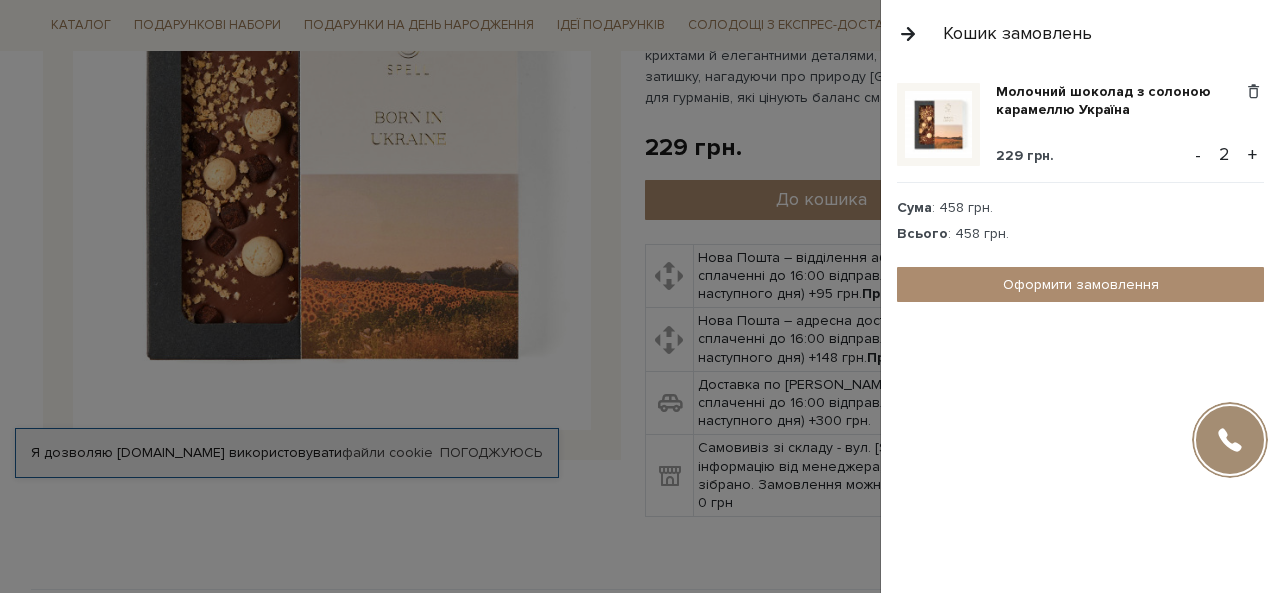 click at bounding box center (908, 33) 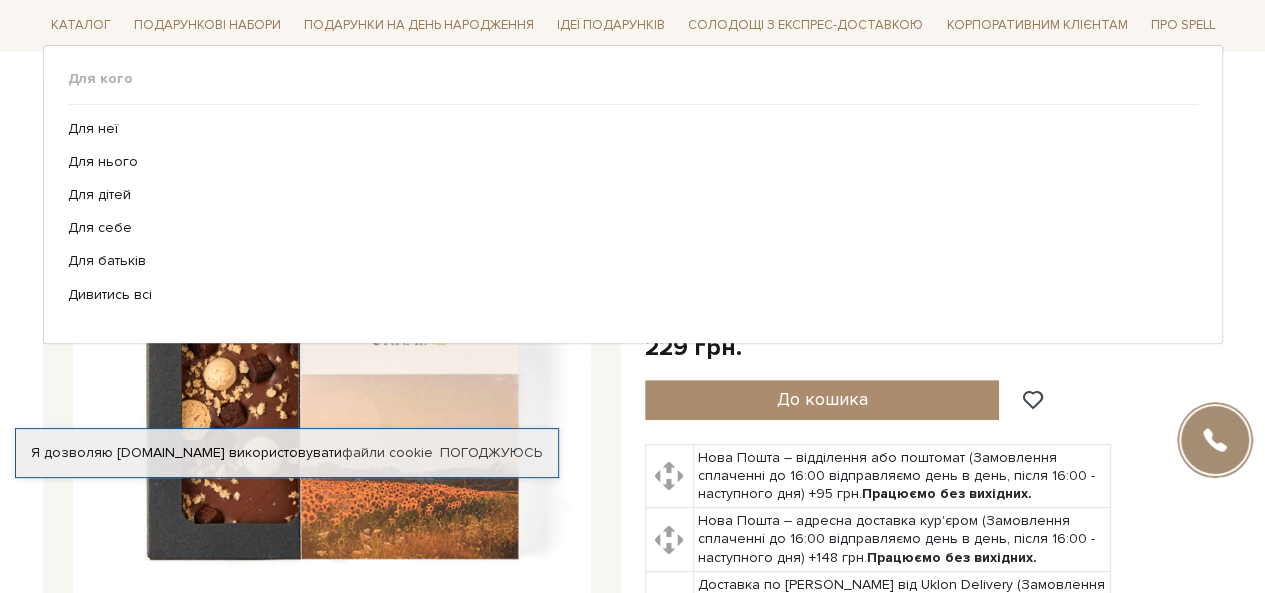 scroll, scrollTop: 300, scrollLeft: 0, axis: vertical 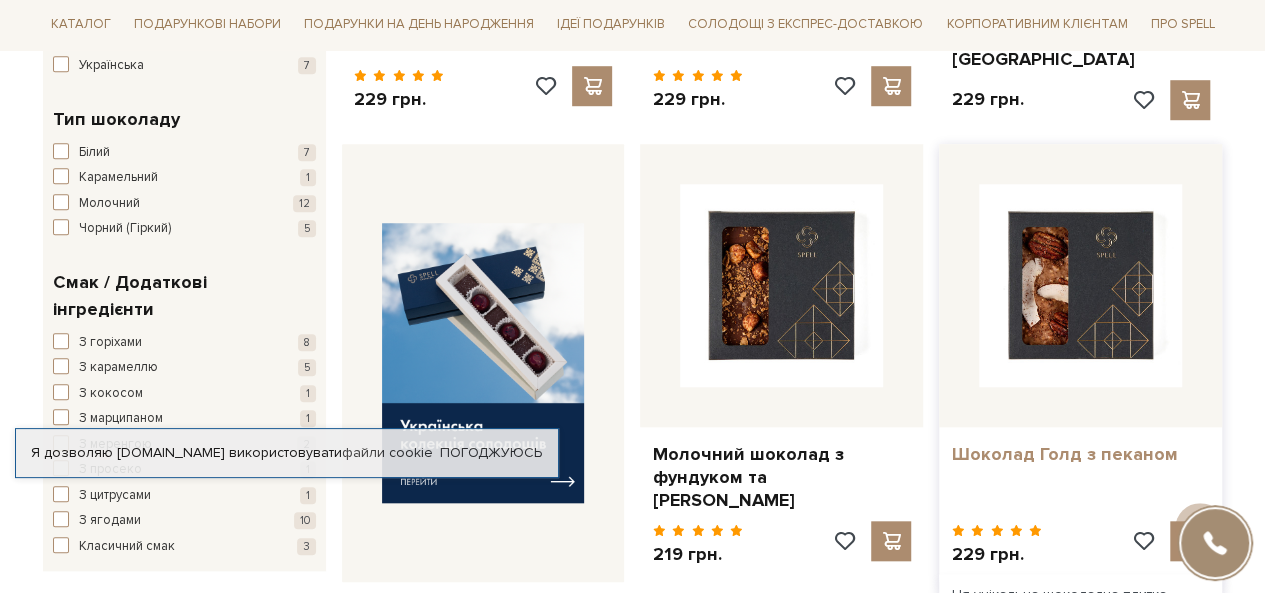 click on "Шоколад Голд з пеканом" at bounding box center (1080, 454) 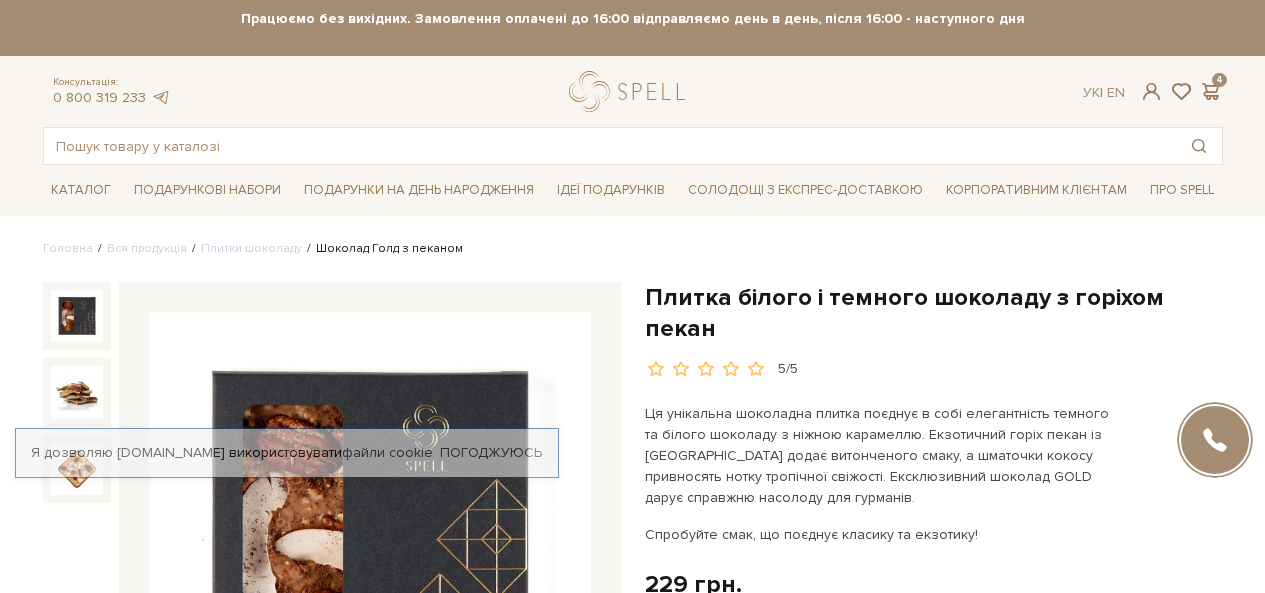 scroll, scrollTop: 0, scrollLeft: 0, axis: both 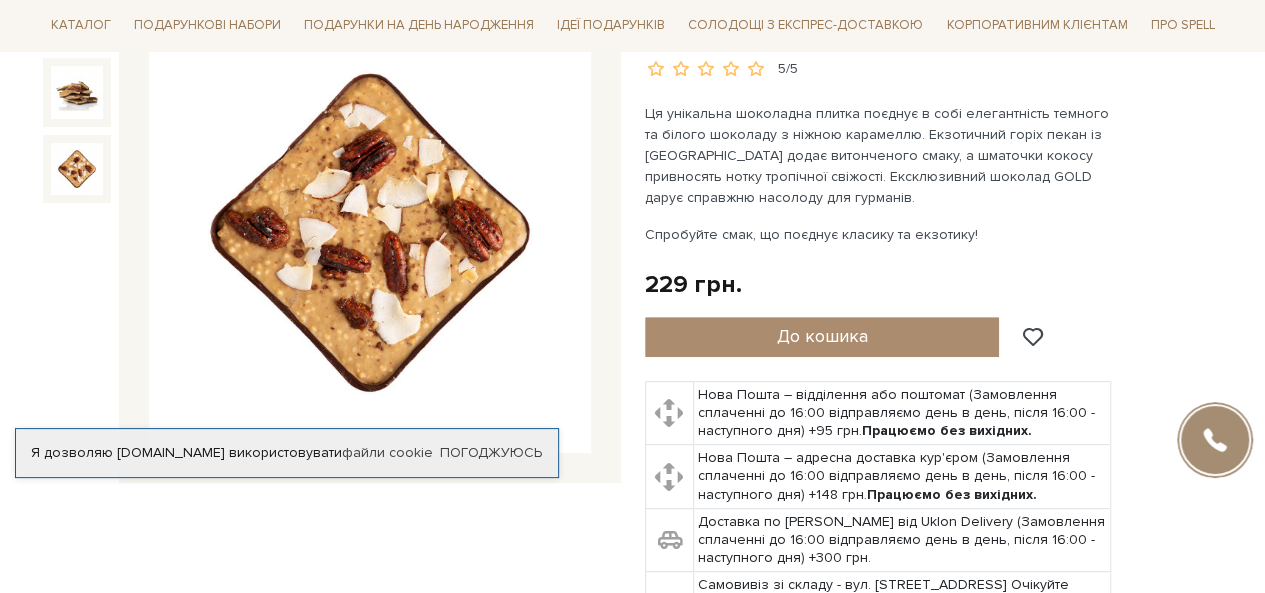 click at bounding box center (77, 169) 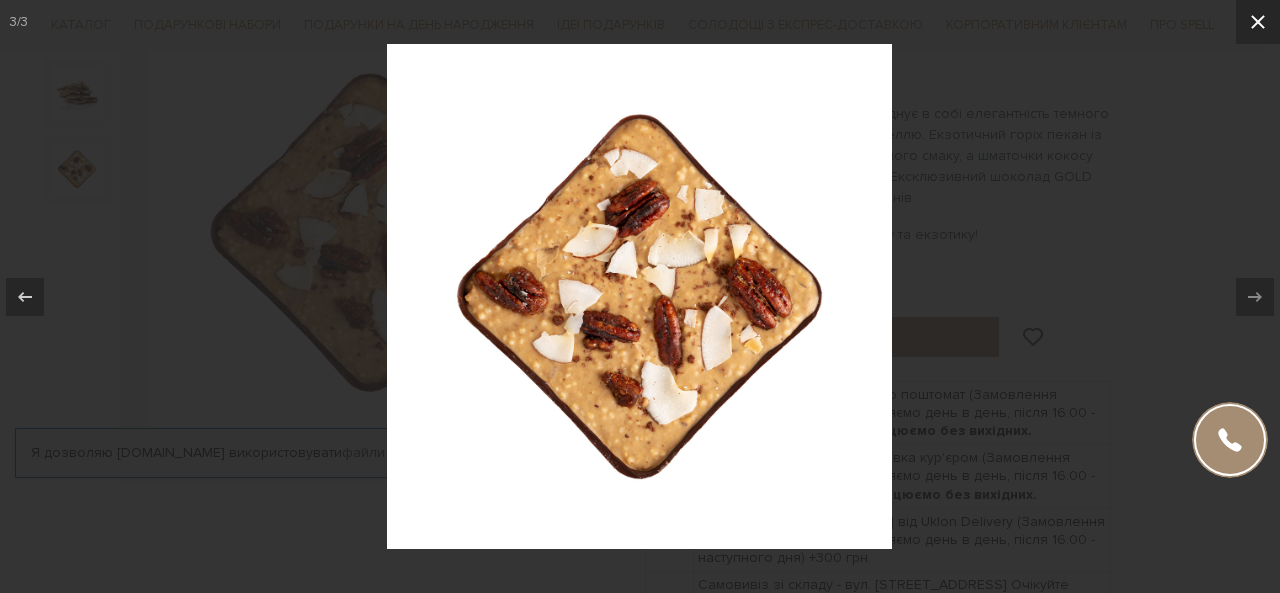 drag, startPoint x: 1257, startPoint y: 25, endPoint x: 1214, endPoint y: 43, distance: 46.615448 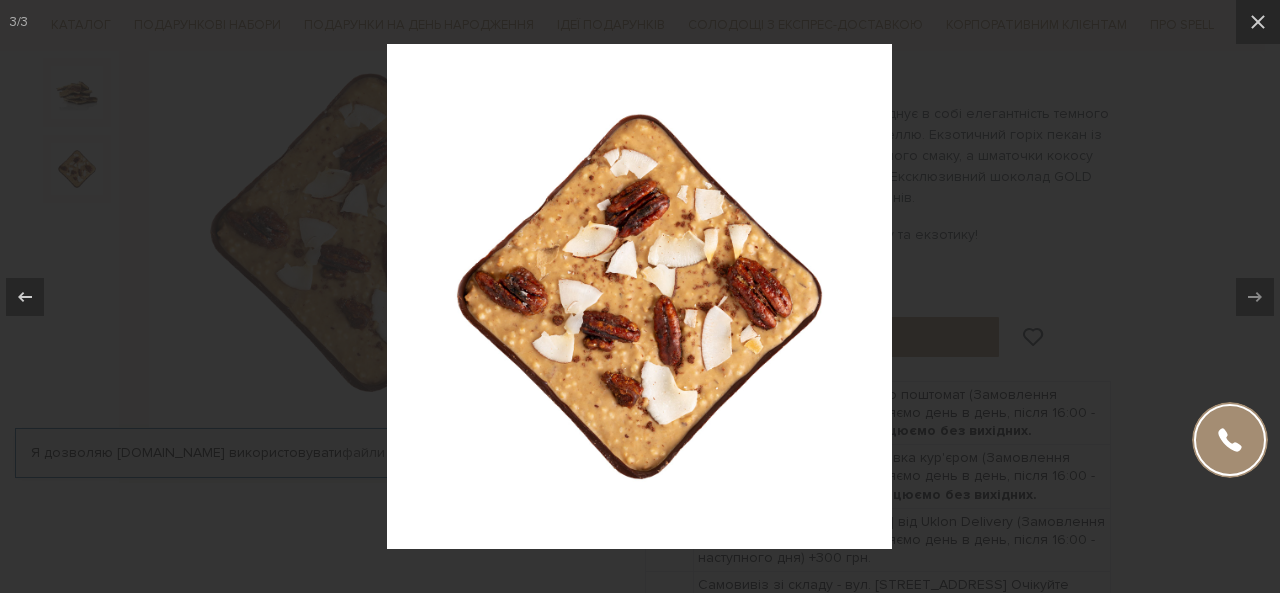 click 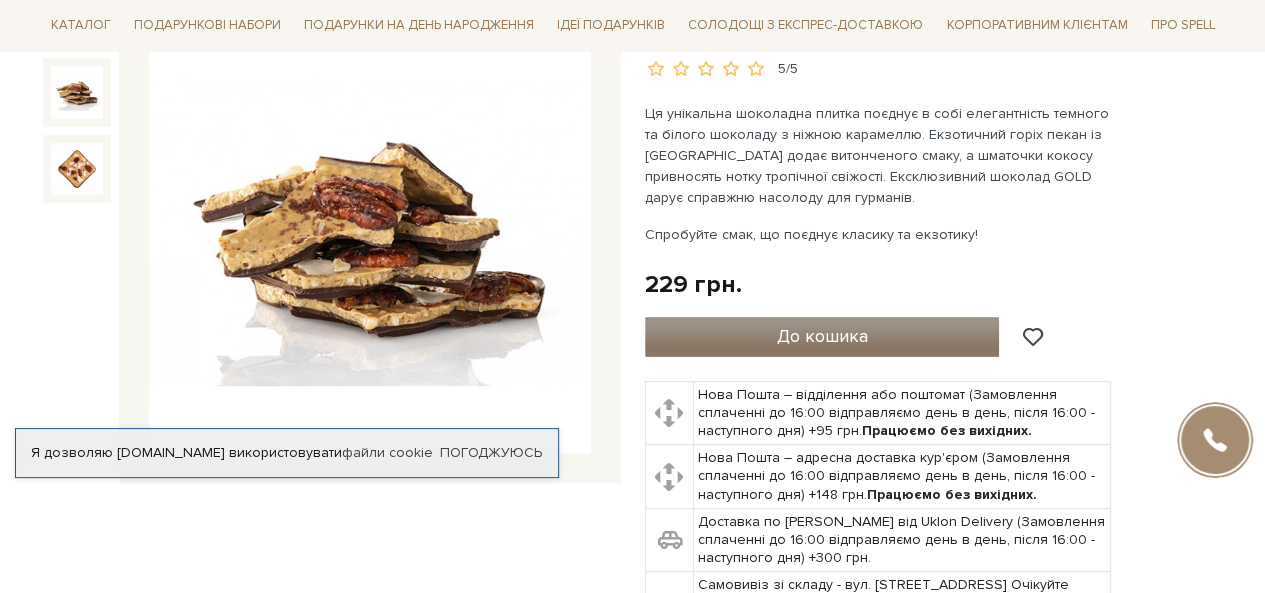 click on "До кошика" at bounding box center [822, 337] 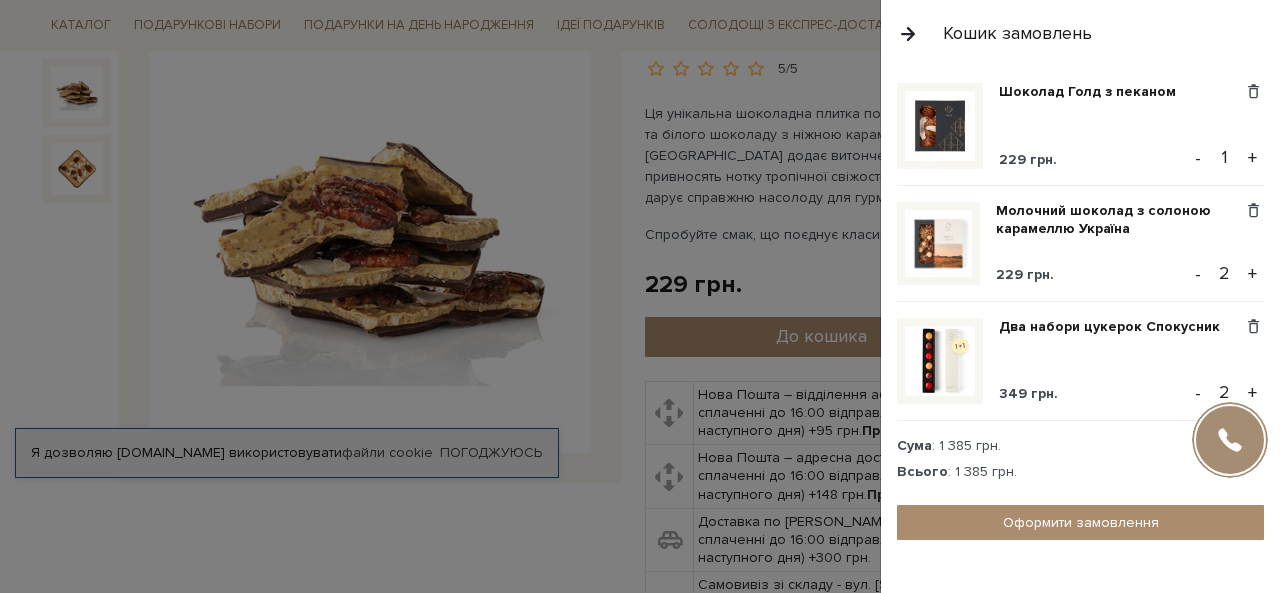 click at bounding box center (908, 33) 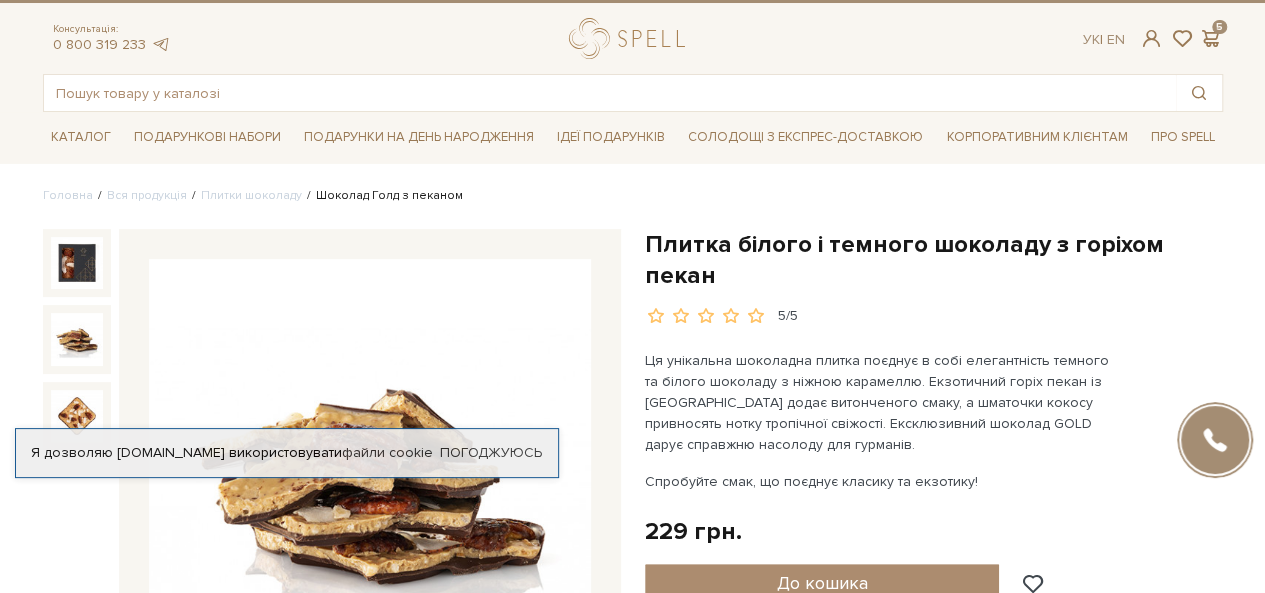 scroll, scrollTop: 0, scrollLeft: 0, axis: both 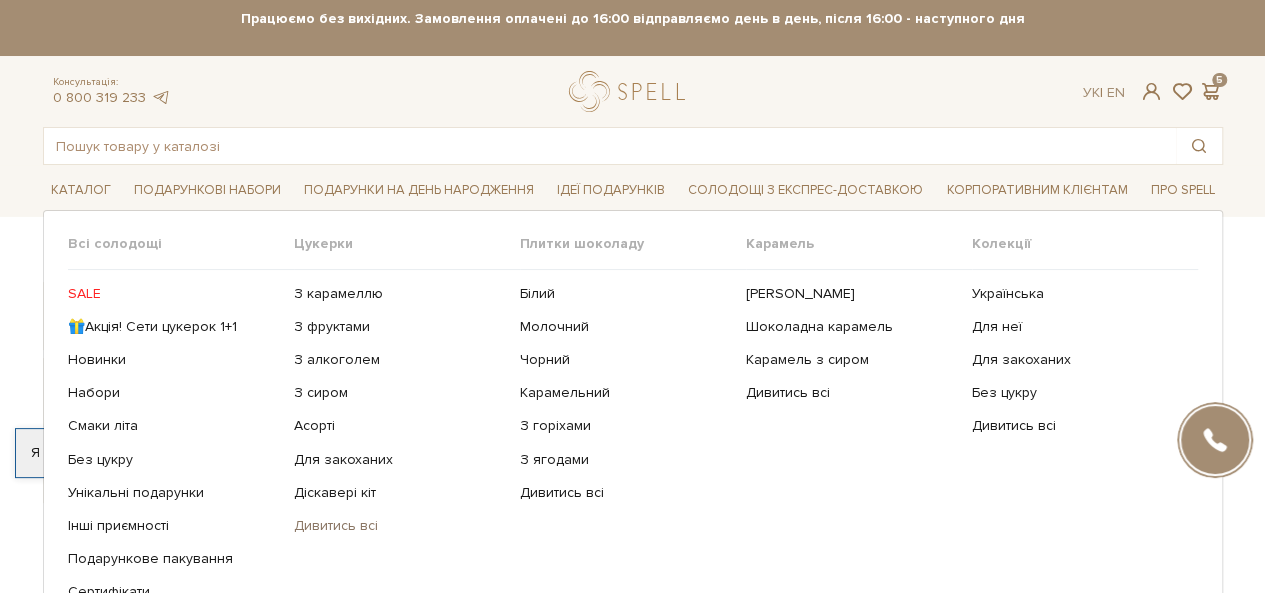 click on "Дивитись всі" at bounding box center (399, 526) 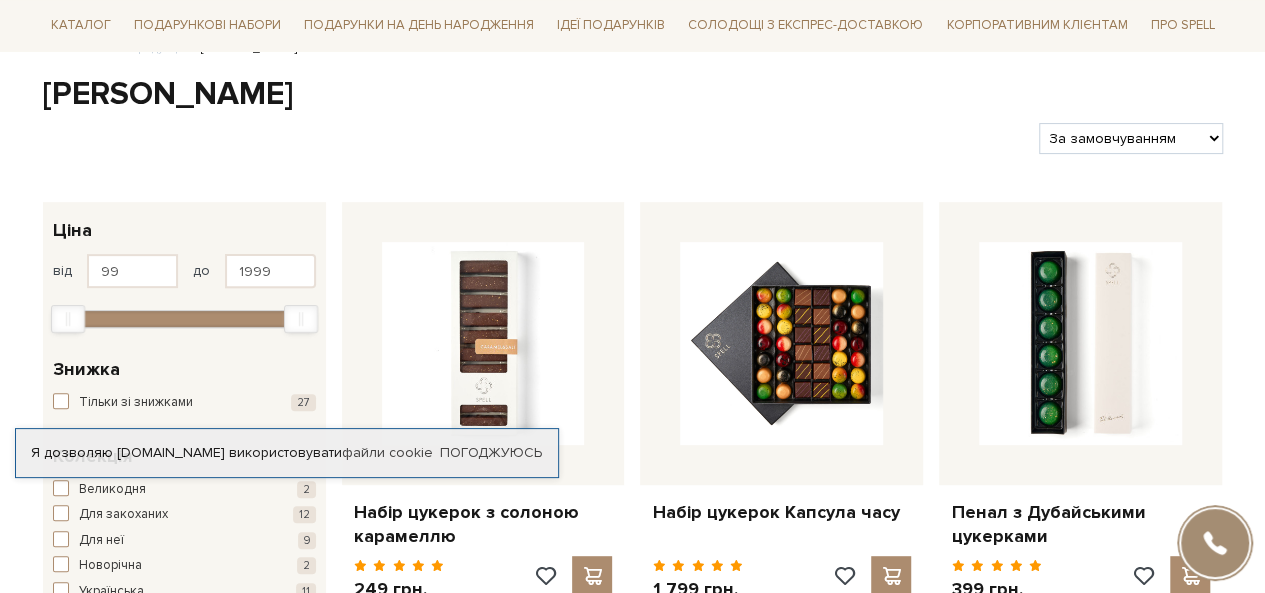 scroll, scrollTop: 0, scrollLeft: 0, axis: both 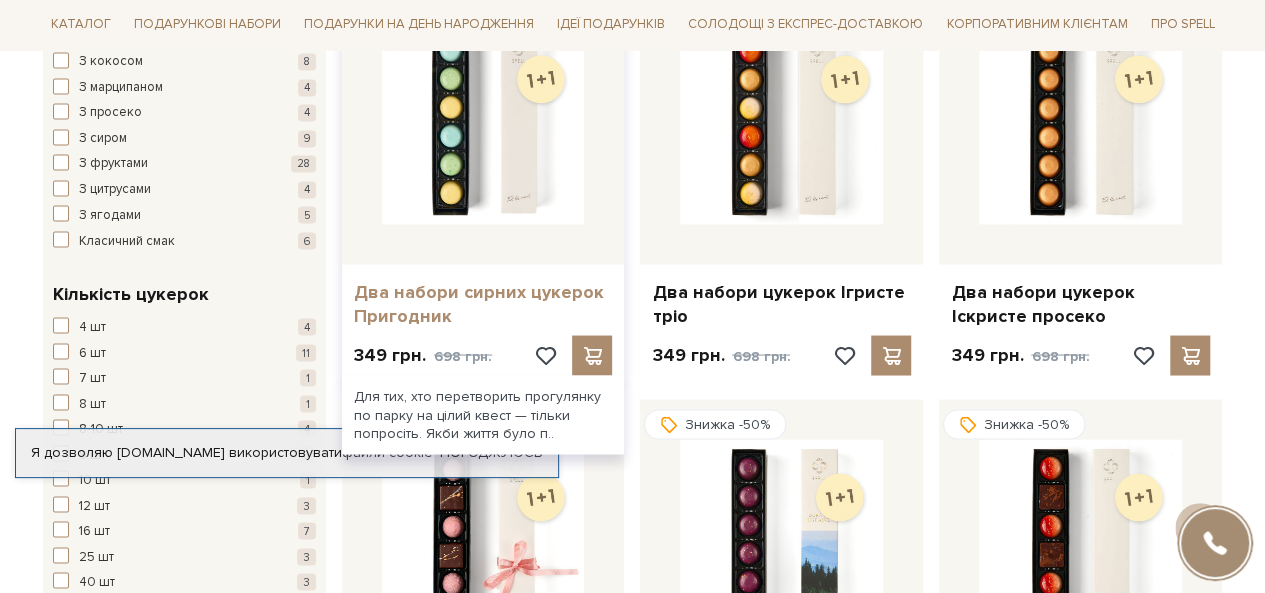 click on "Два набори сирних цукерок Пригодник" at bounding box center [483, 303] 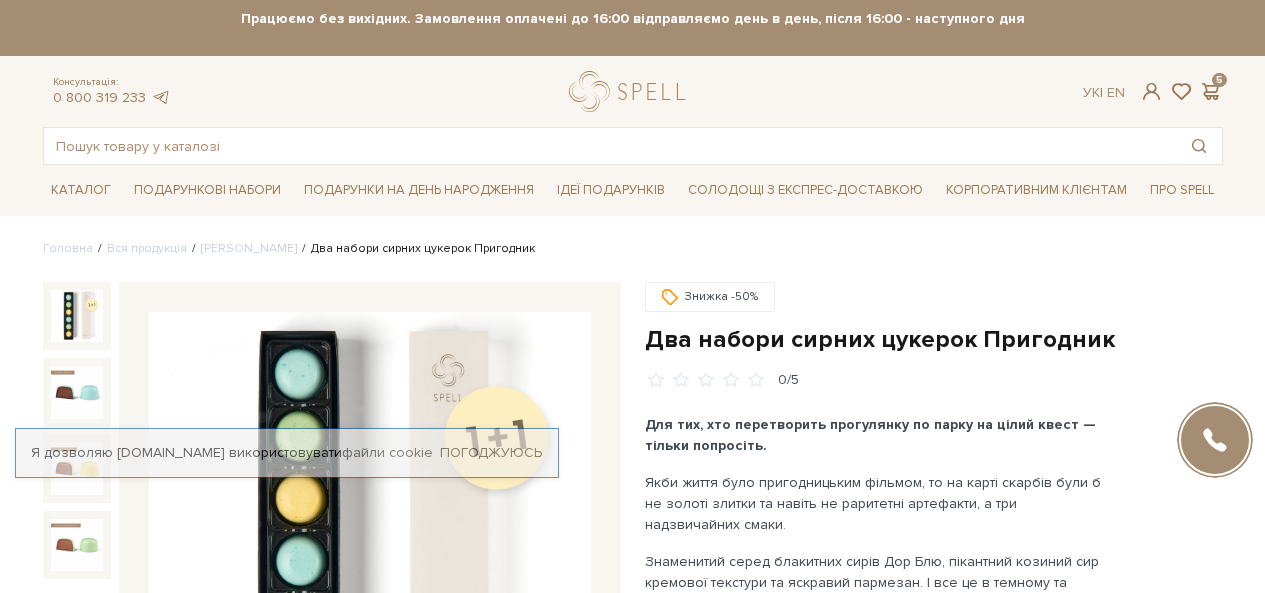 scroll, scrollTop: 0, scrollLeft: 0, axis: both 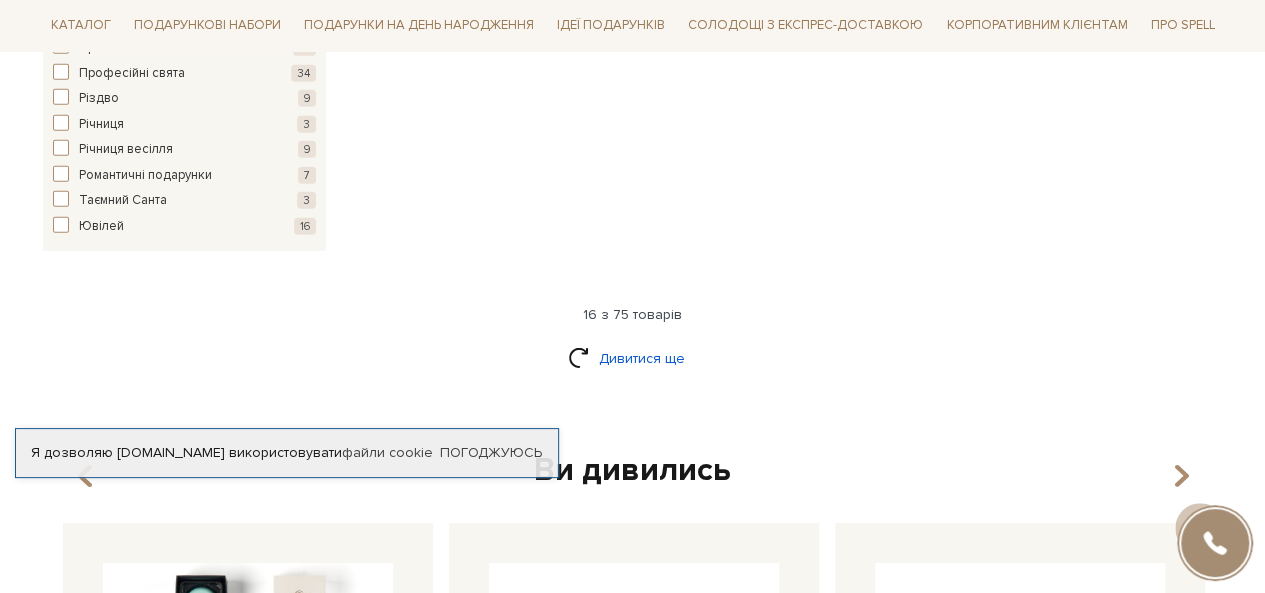 click on "Дивитися ще" at bounding box center [633, 358] 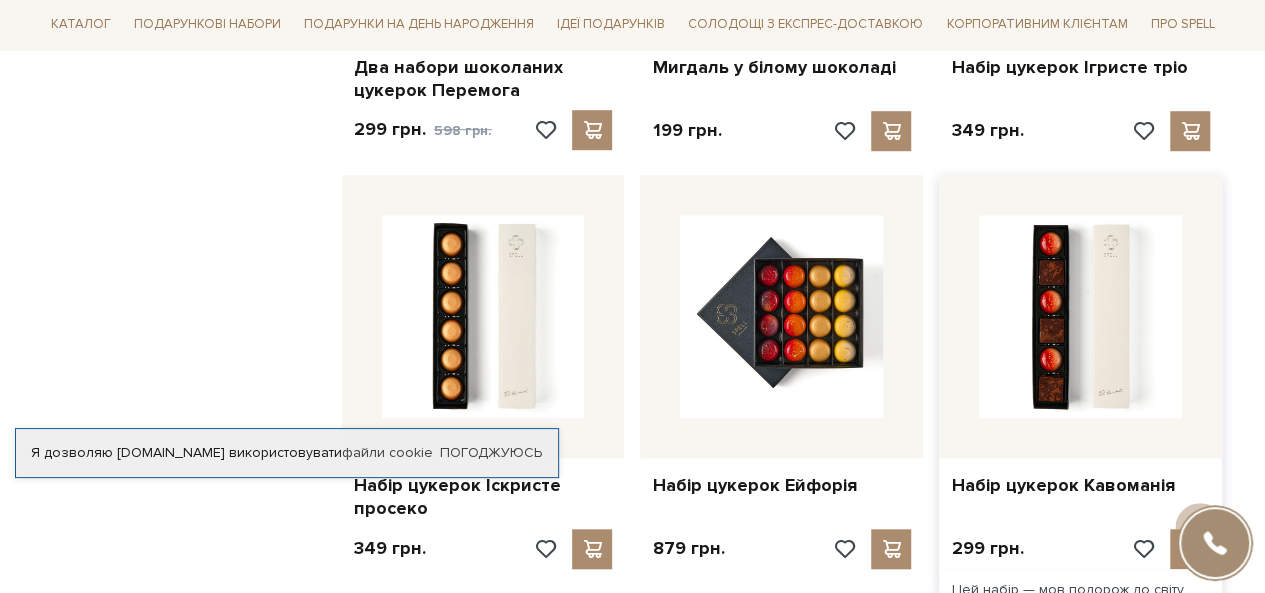 scroll, scrollTop: 4637, scrollLeft: 0, axis: vertical 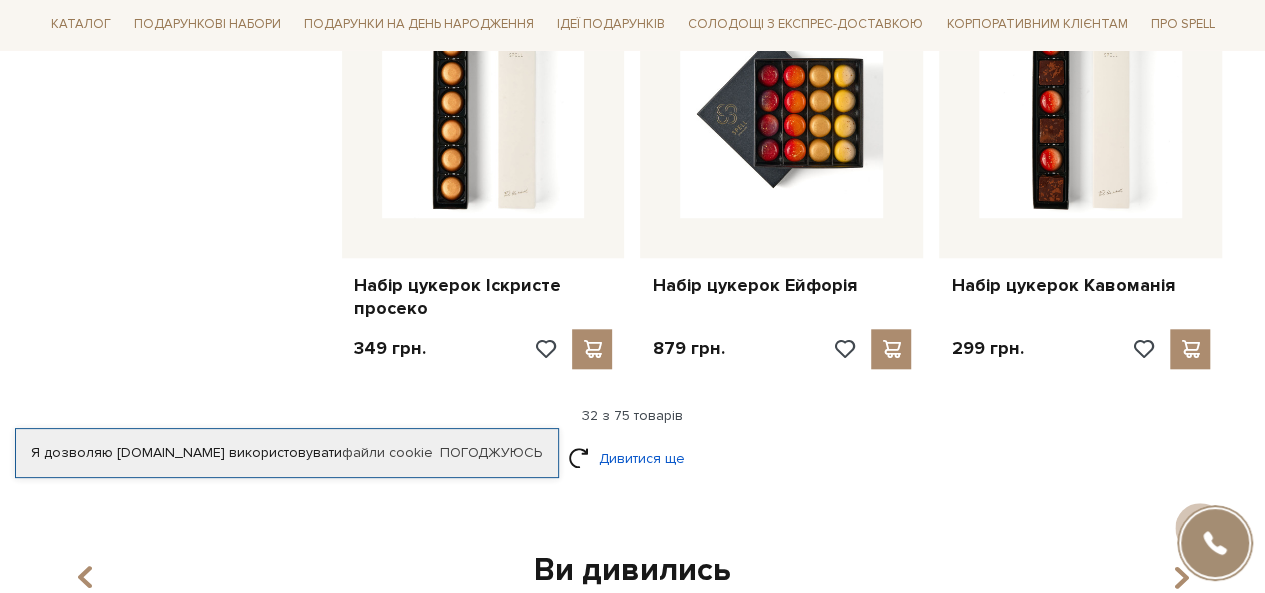 click on "Дивитися ще" at bounding box center [633, 458] 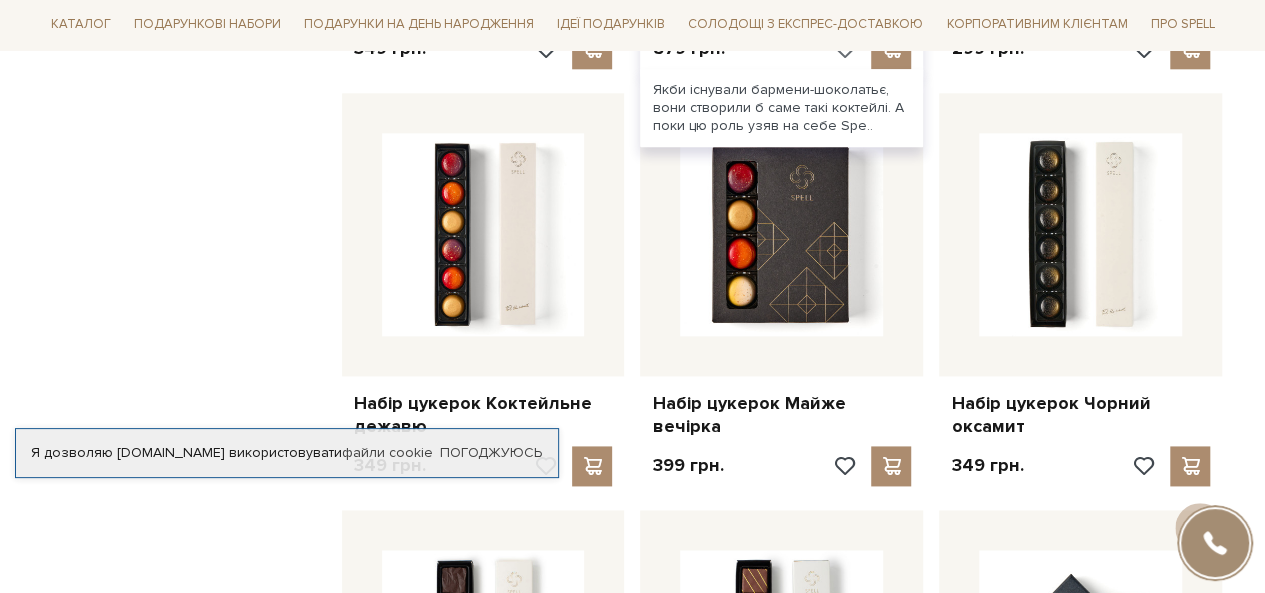 scroll, scrollTop: 5037, scrollLeft: 0, axis: vertical 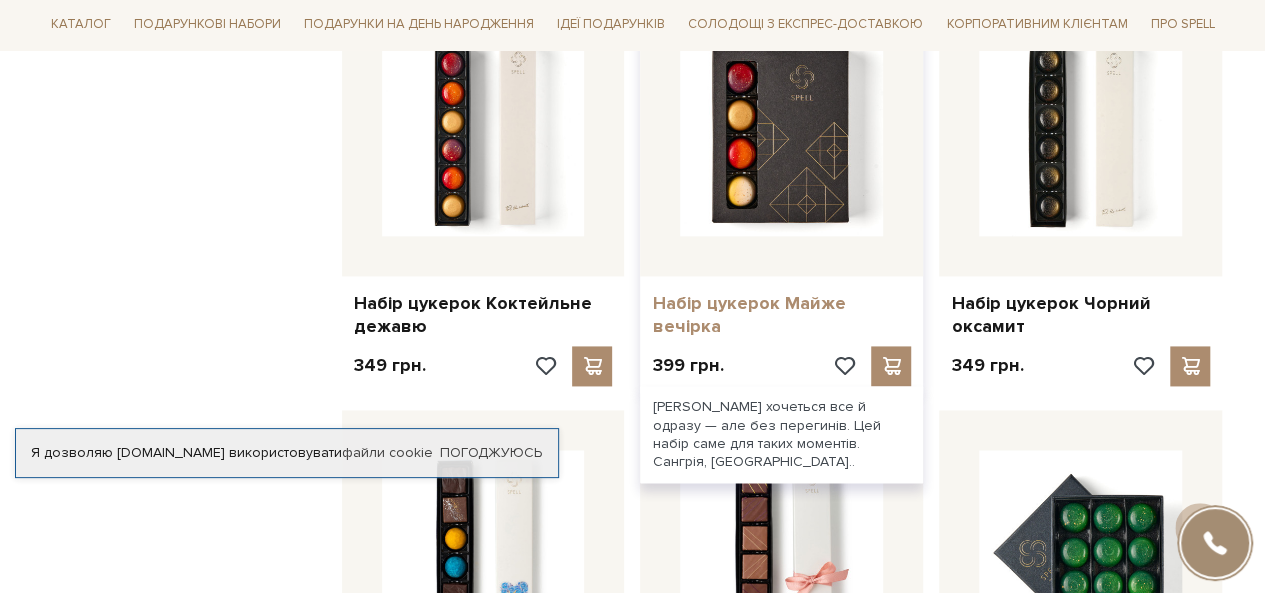 click on "Набір цукерок Майже вечірка" at bounding box center (781, 315) 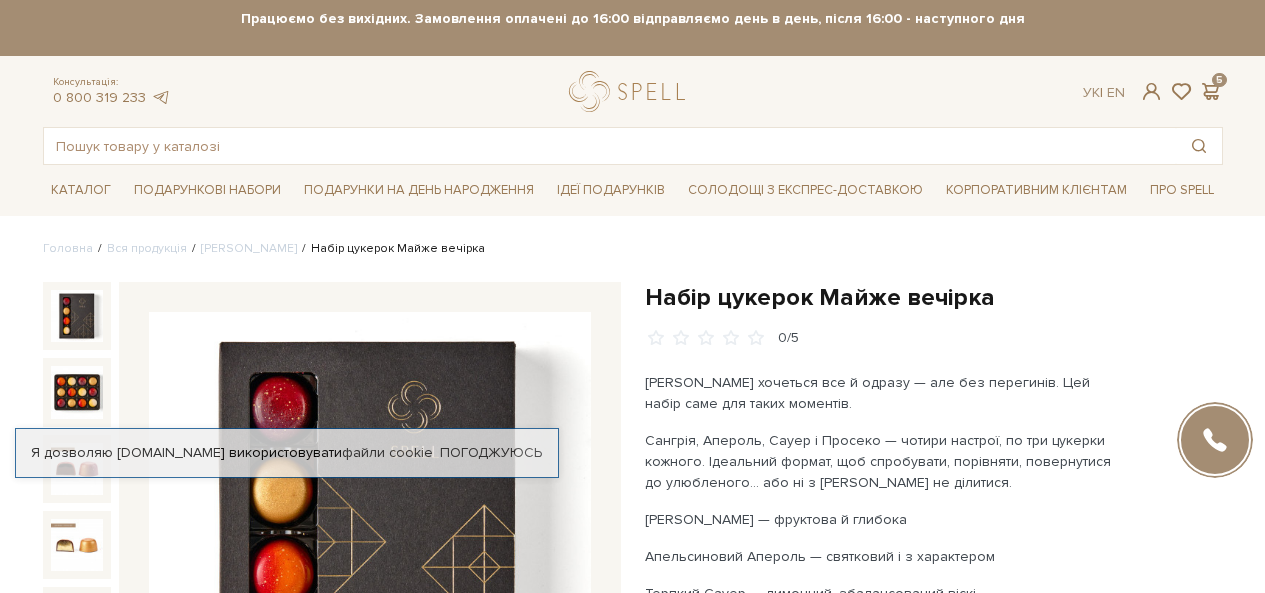 scroll, scrollTop: 0, scrollLeft: 0, axis: both 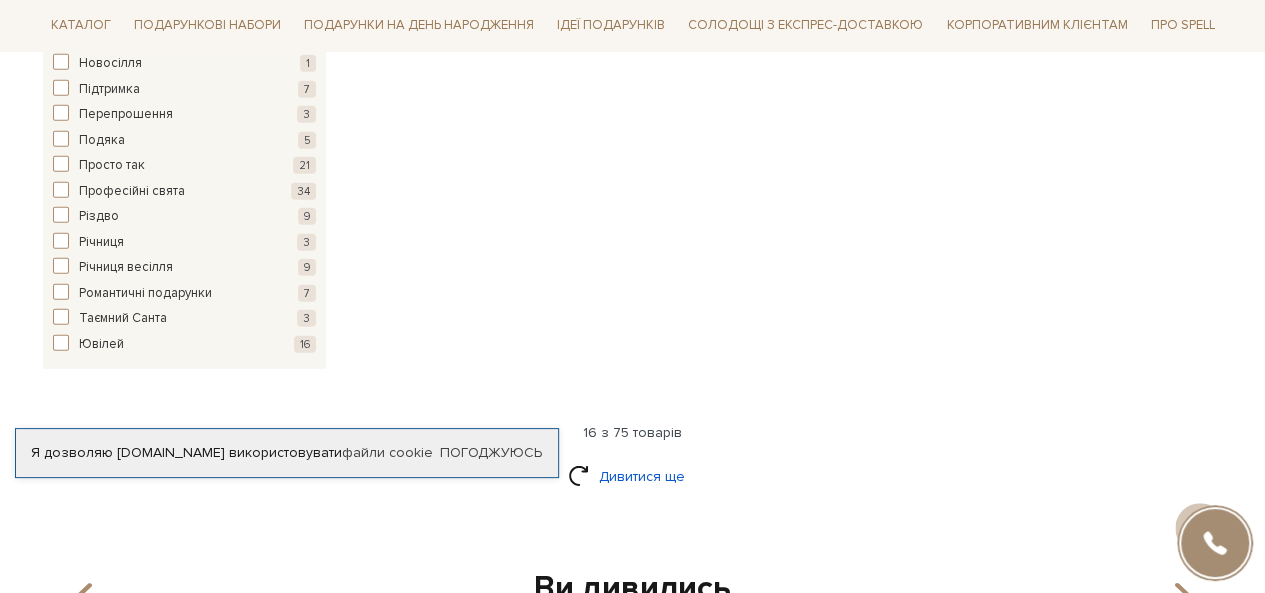 click on "Дивитися ще" at bounding box center [633, 476] 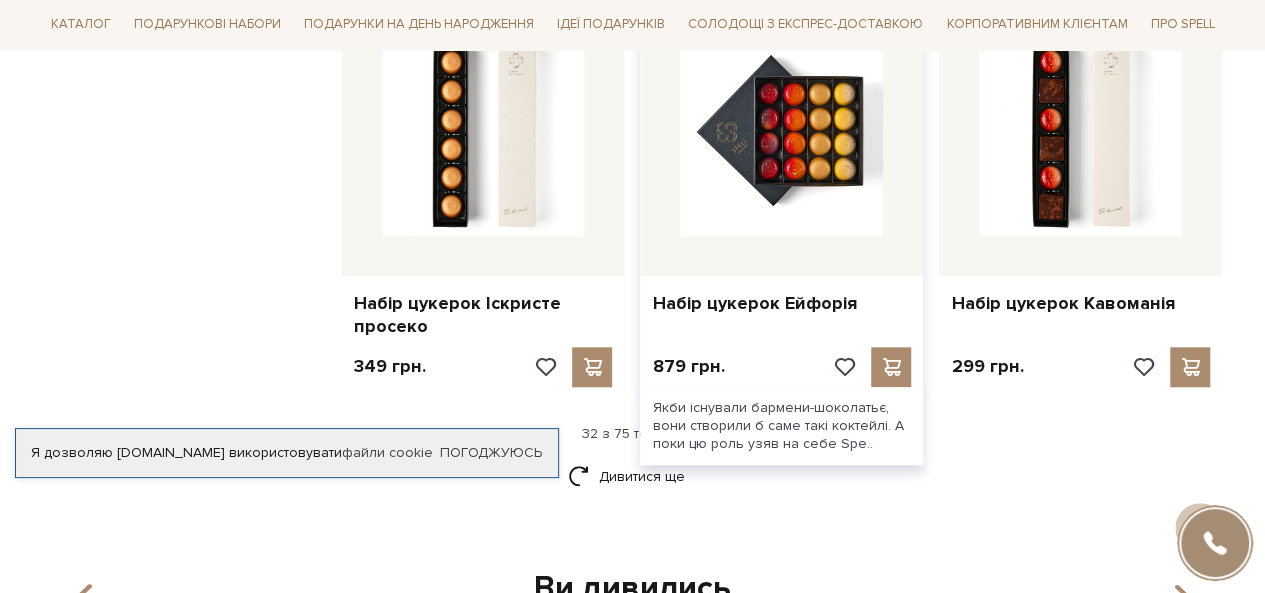 scroll, scrollTop: 4919, scrollLeft: 0, axis: vertical 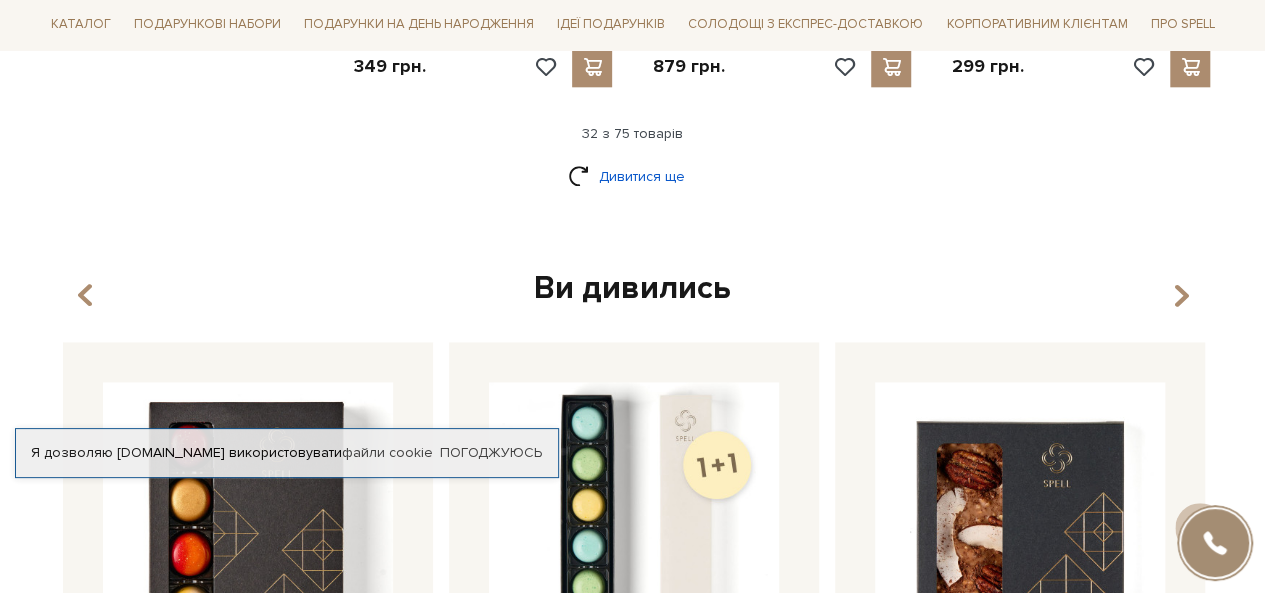 click on "Дивитися ще" at bounding box center [633, 176] 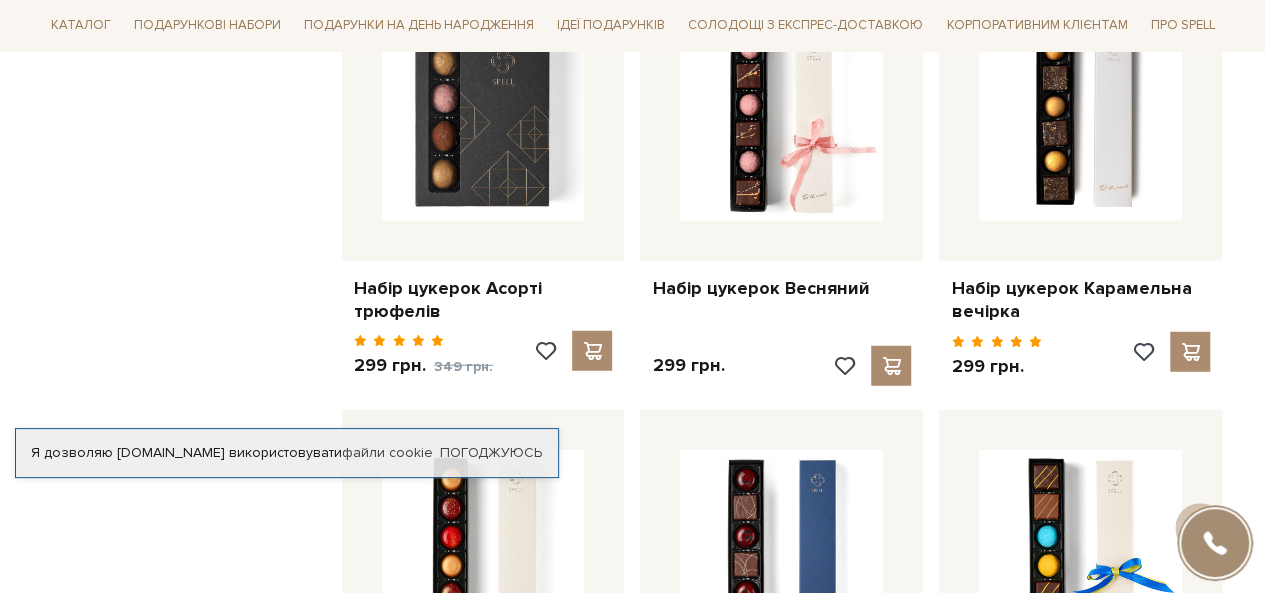scroll, scrollTop: 6419, scrollLeft: 0, axis: vertical 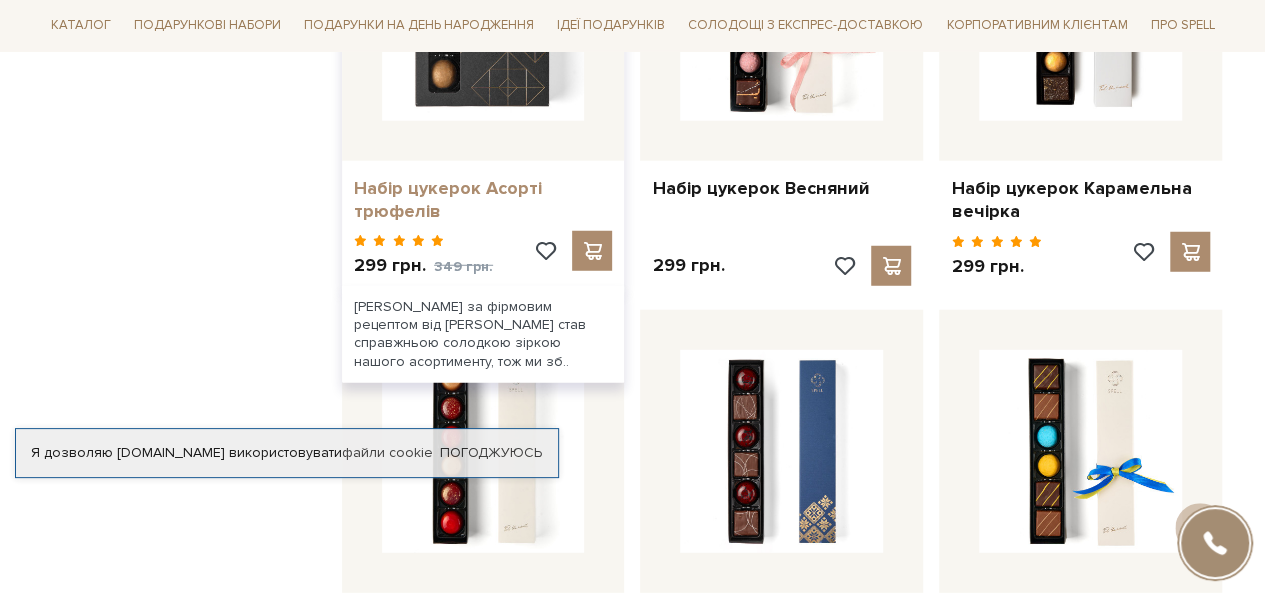 click on "Набір цукерок Асорті трюфелів" at bounding box center [483, 200] 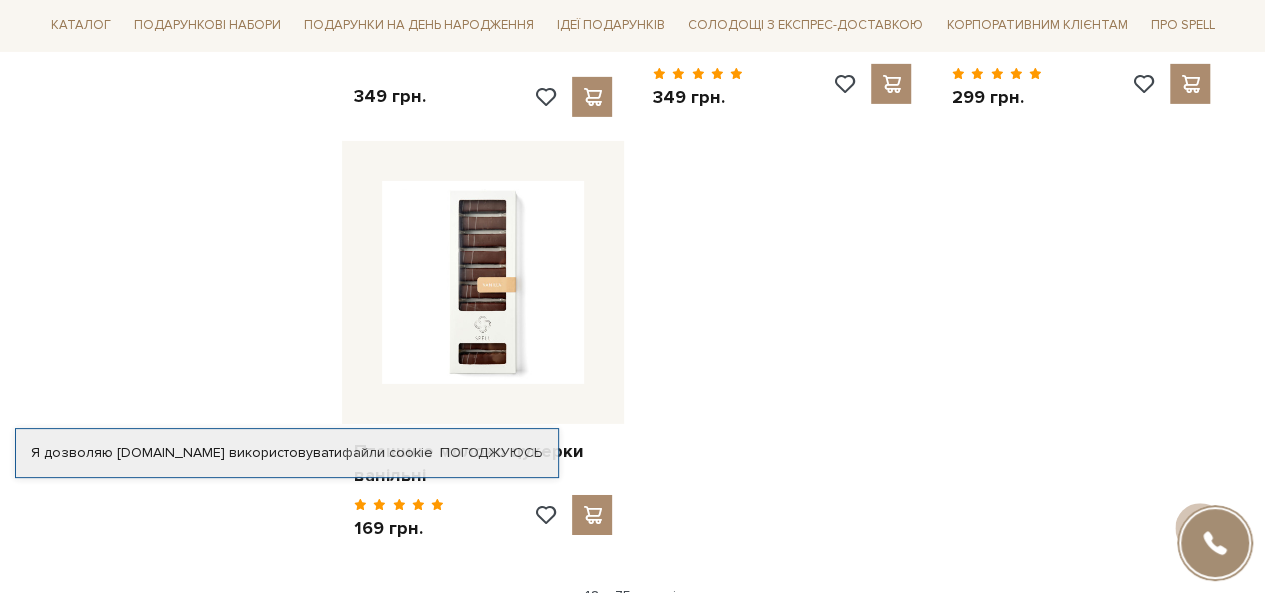 scroll, scrollTop: 7319, scrollLeft: 0, axis: vertical 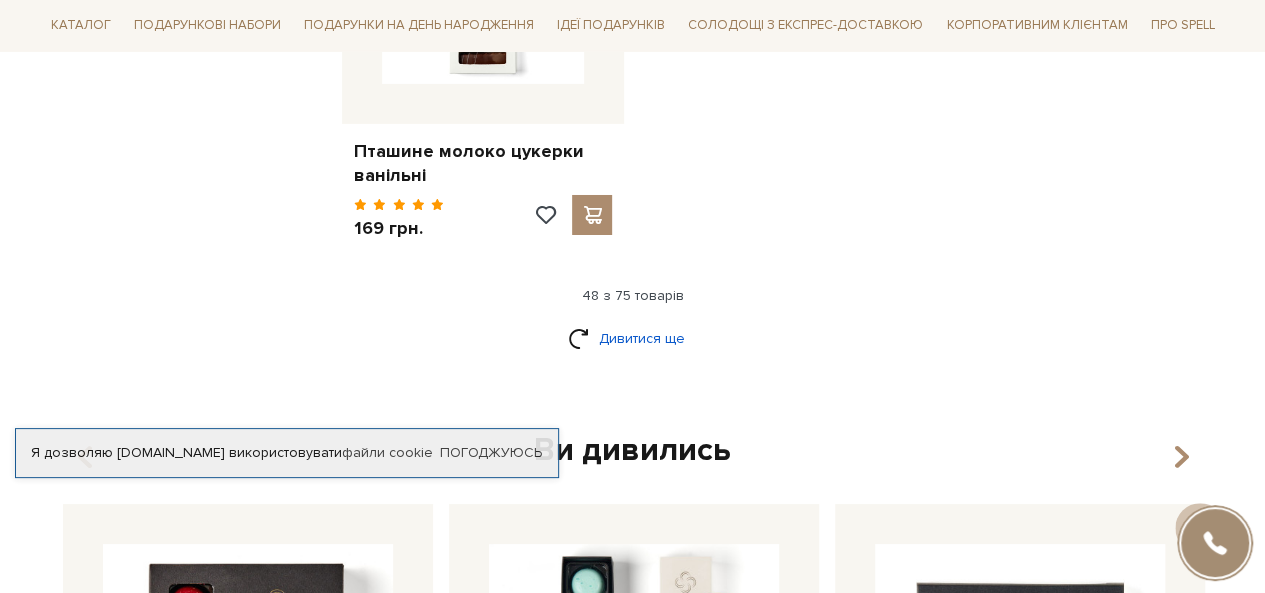 click on "Дивитися ще" at bounding box center (633, 338) 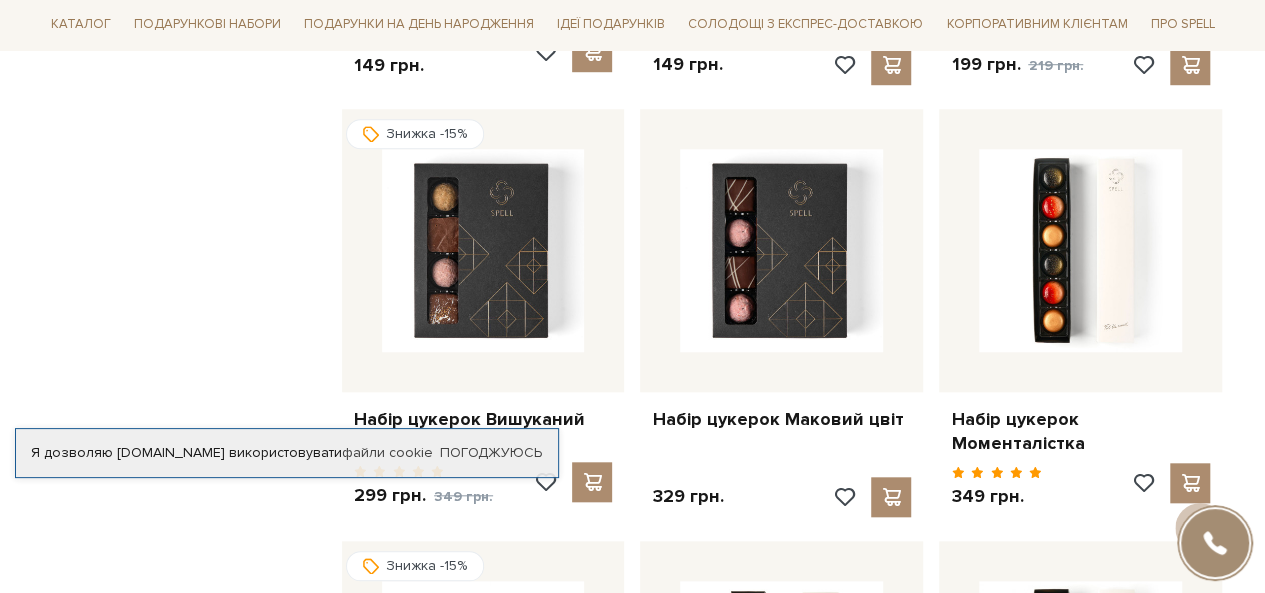 scroll, scrollTop: 8419, scrollLeft: 0, axis: vertical 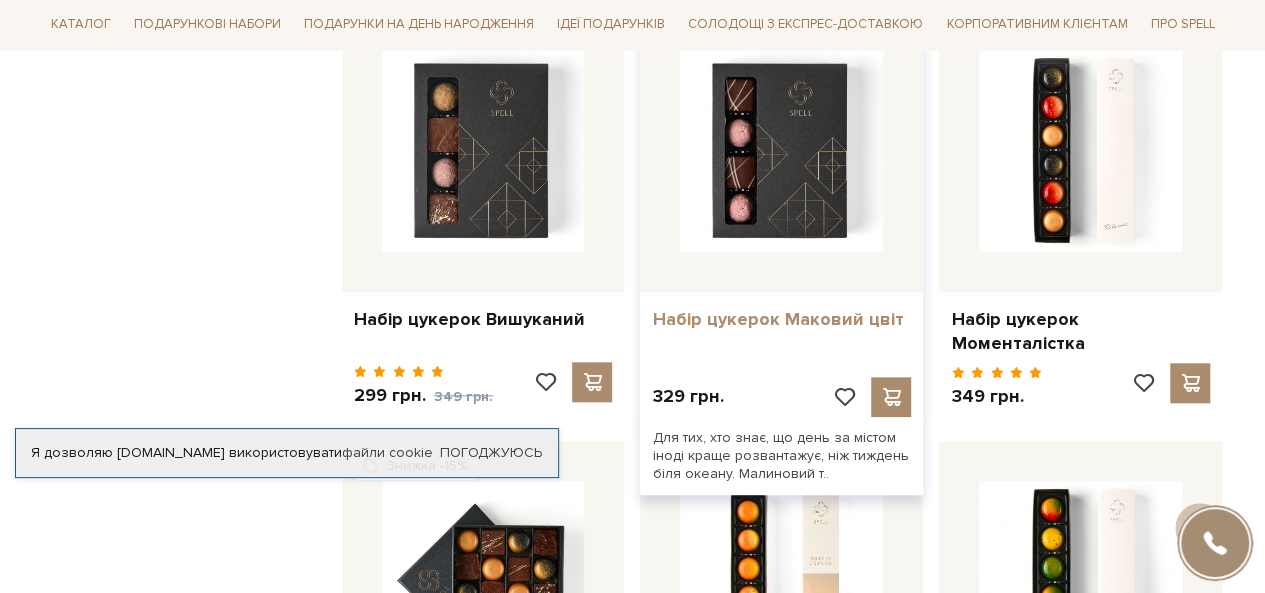 click on "Набір цукерок Маковий цвіт" at bounding box center [781, 319] 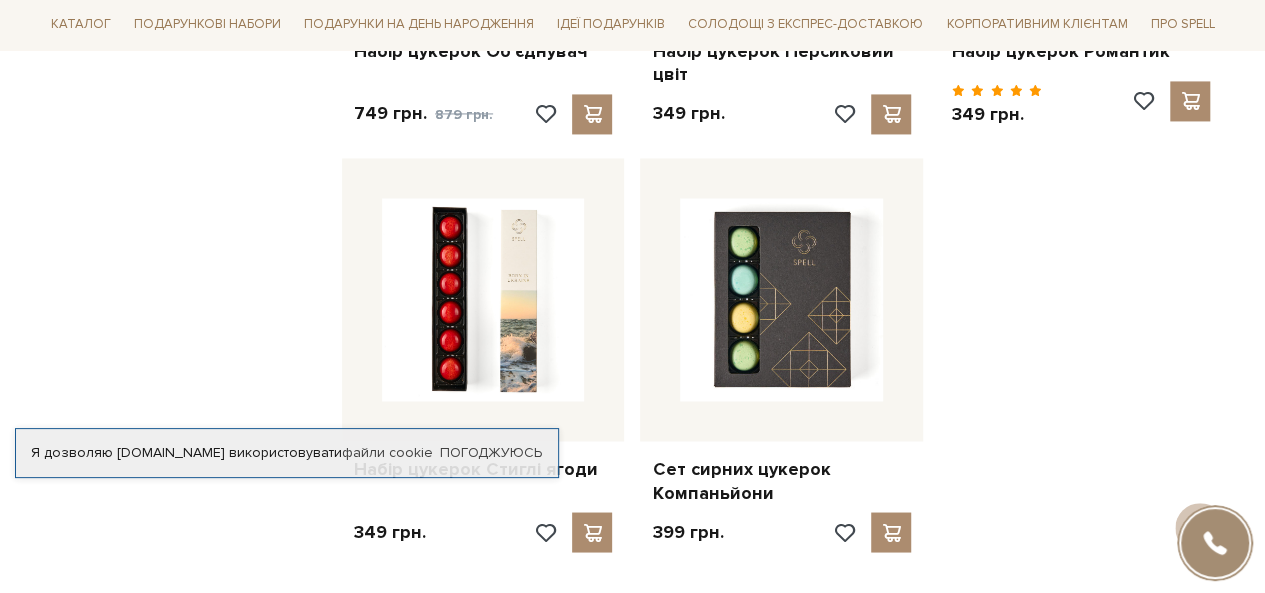 scroll, scrollTop: 9319, scrollLeft: 0, axis: vertical 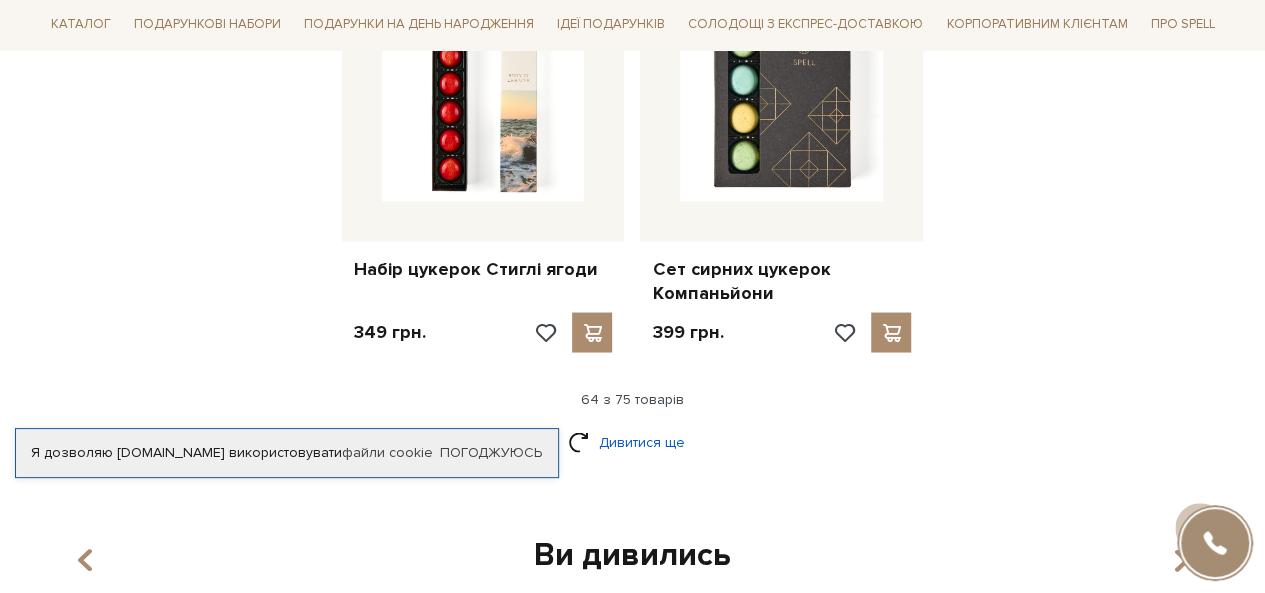 click on "Дивитися ще" at bounding box center [633, 441] 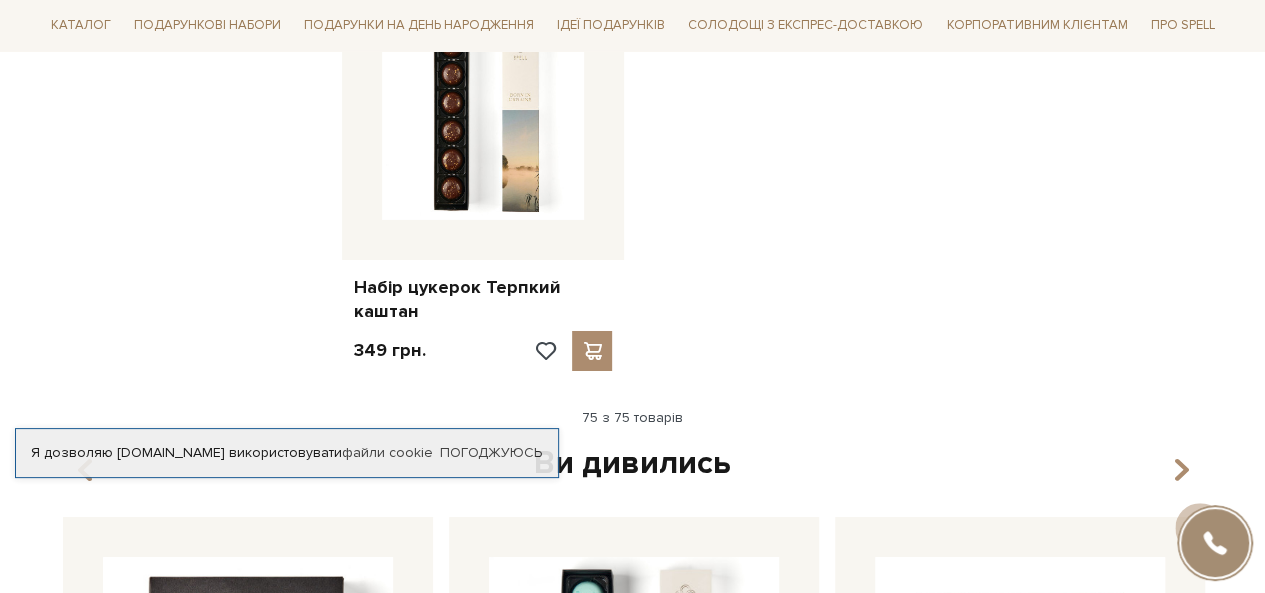 scroll, scrollTop: 10719, scrollLeft: 0, axis: vertical 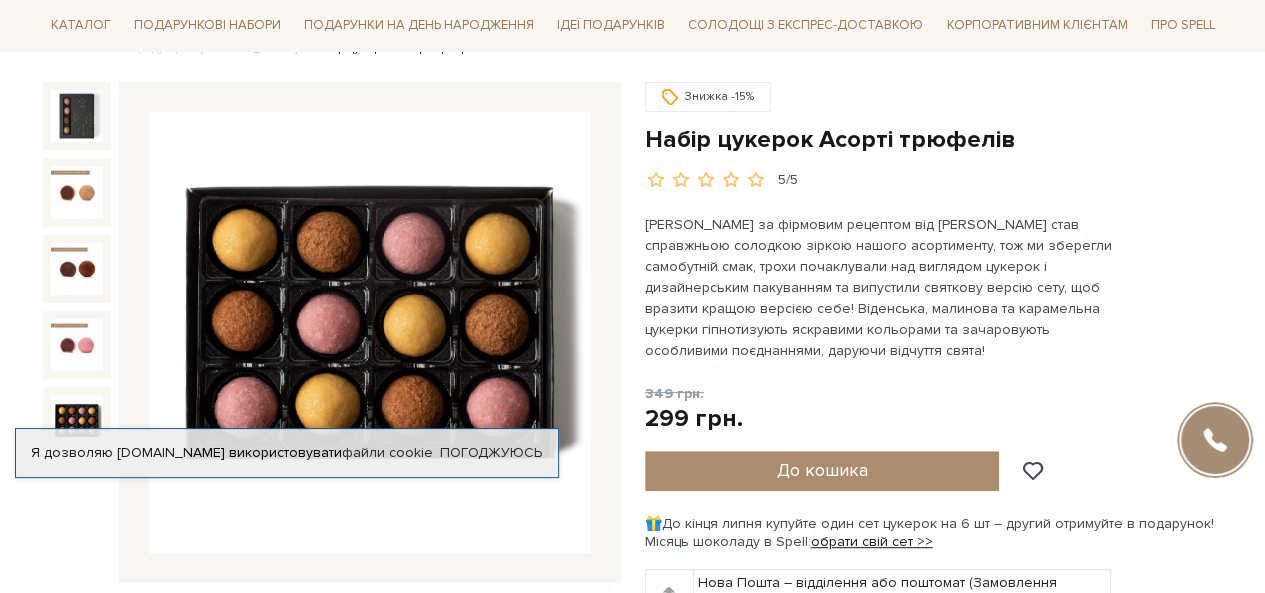 click at bounding box center [77, 421] 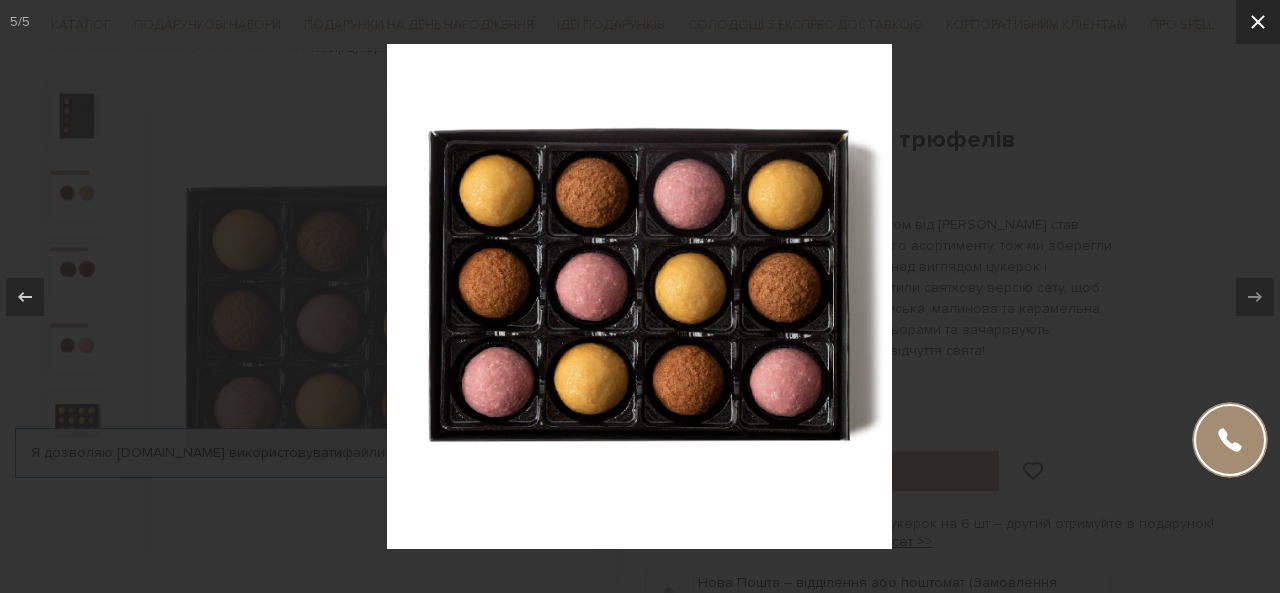 click 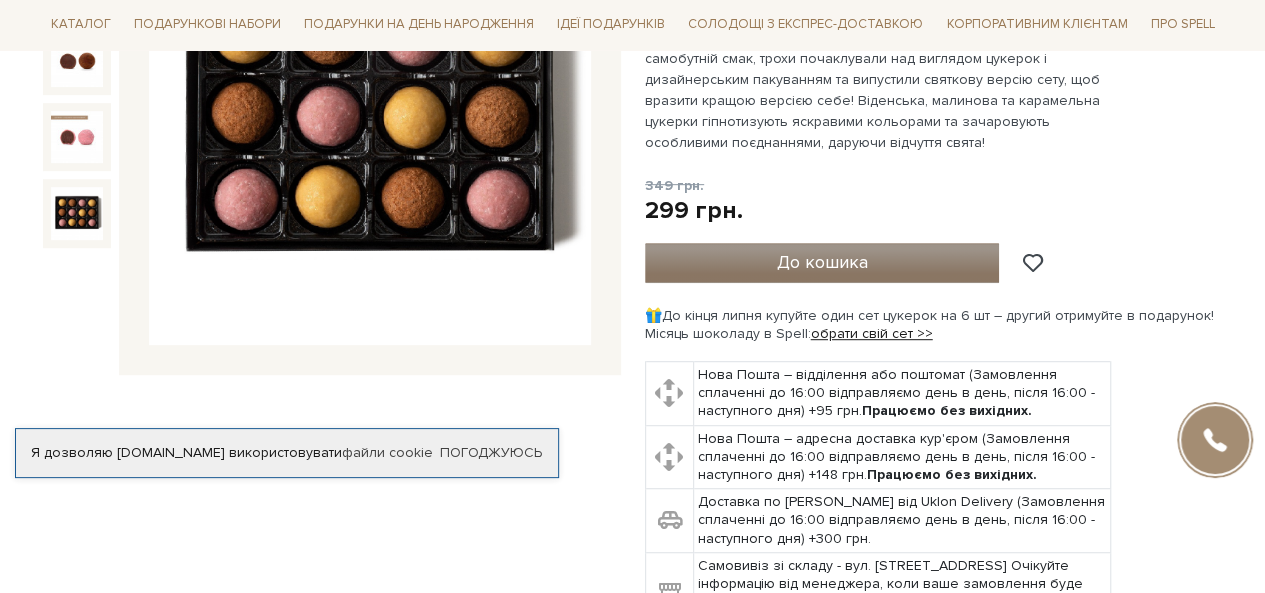 scroll, scrollTop: 480, scrollLeft: 0, axis: vertical 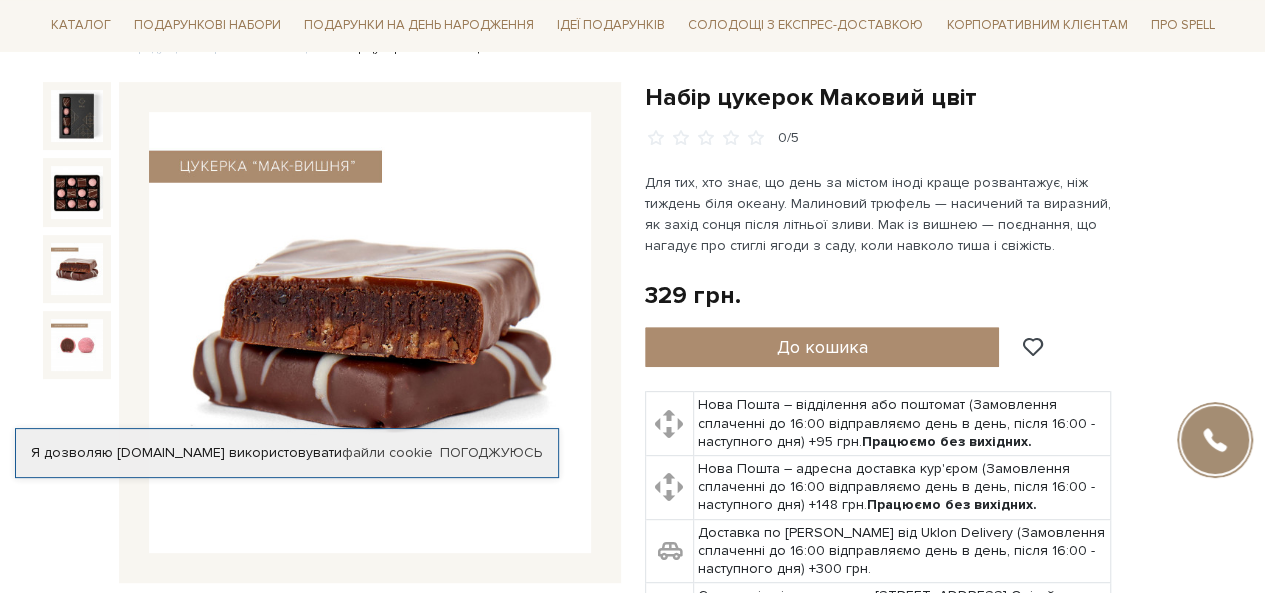 click at bounding box center [77, 269] 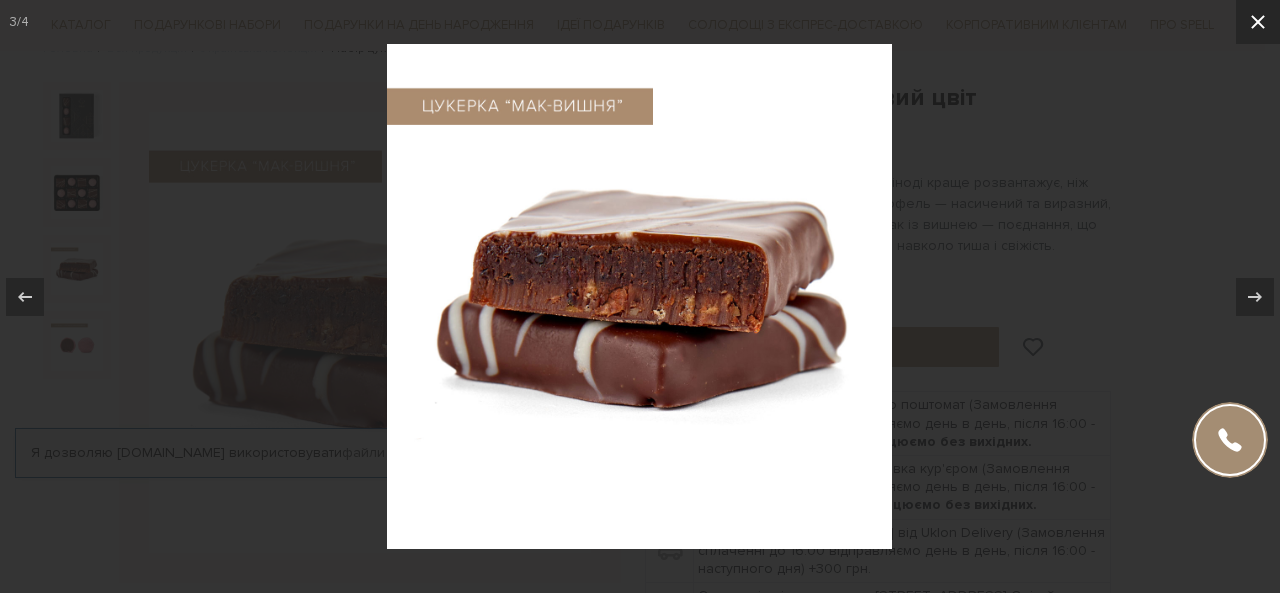 click 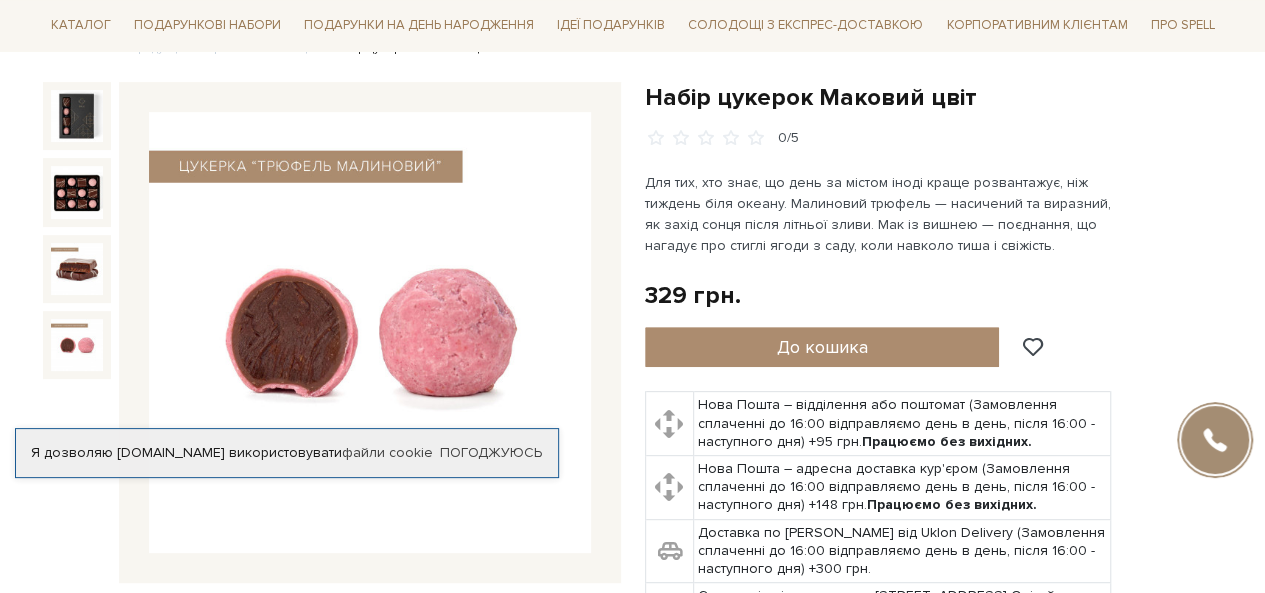 click at bounding box center (77, 345) 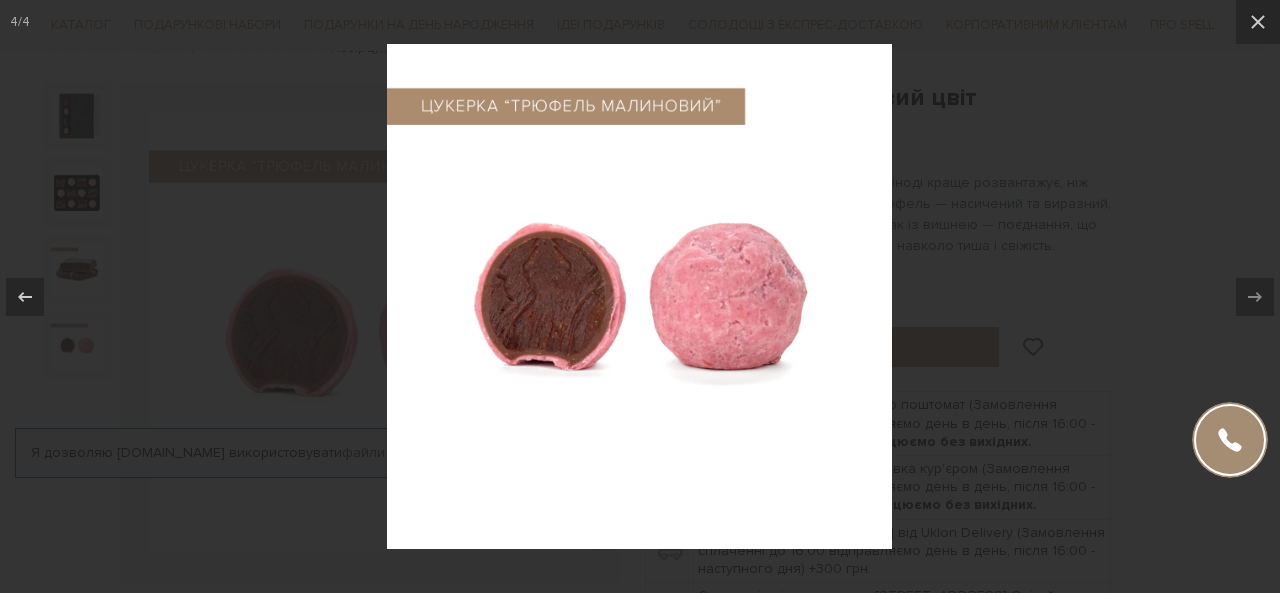 drag, startPoint x: 1252, startPoint y: 22, endPoint x: 1188, endPoint y: 9, distance: 65.30697 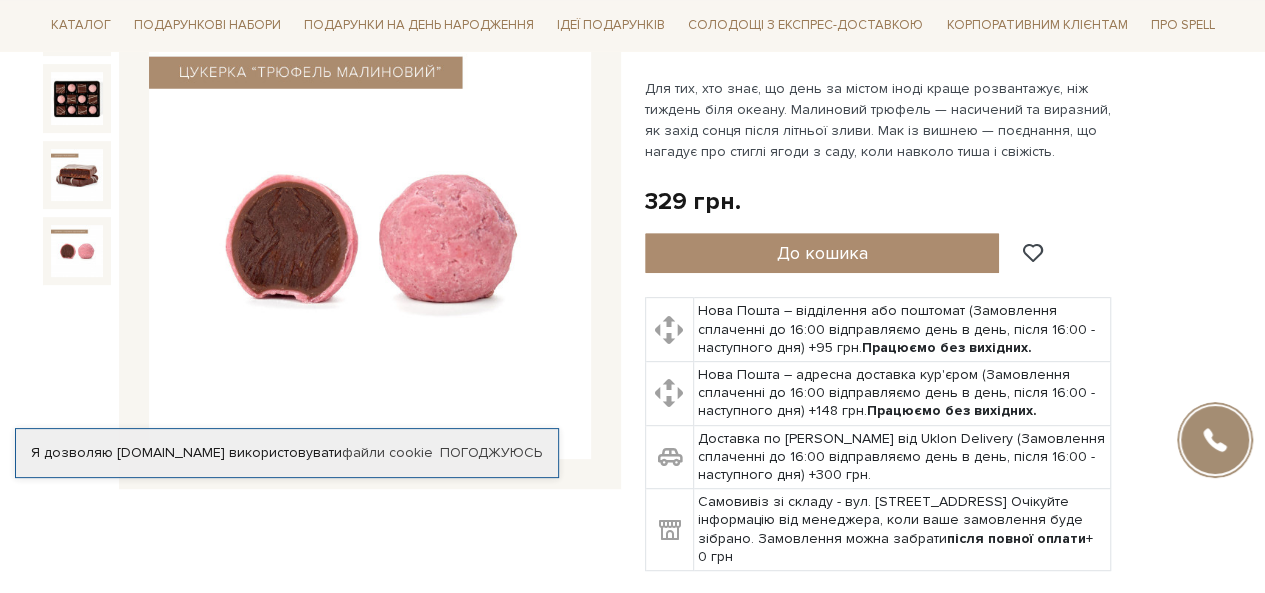 scroll, scrollTop: 293, scrollLeft: 0, axis: vertical 